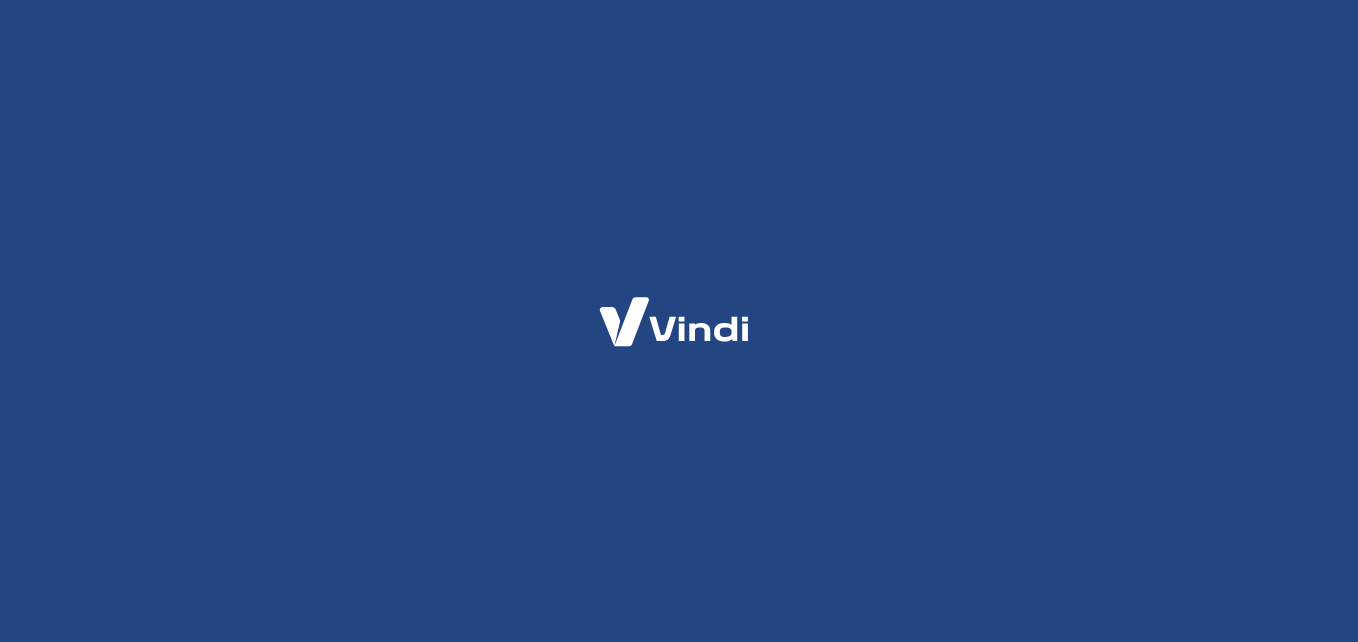 scroll, scrollTop: 0, scrollLeft: 0, axis: both 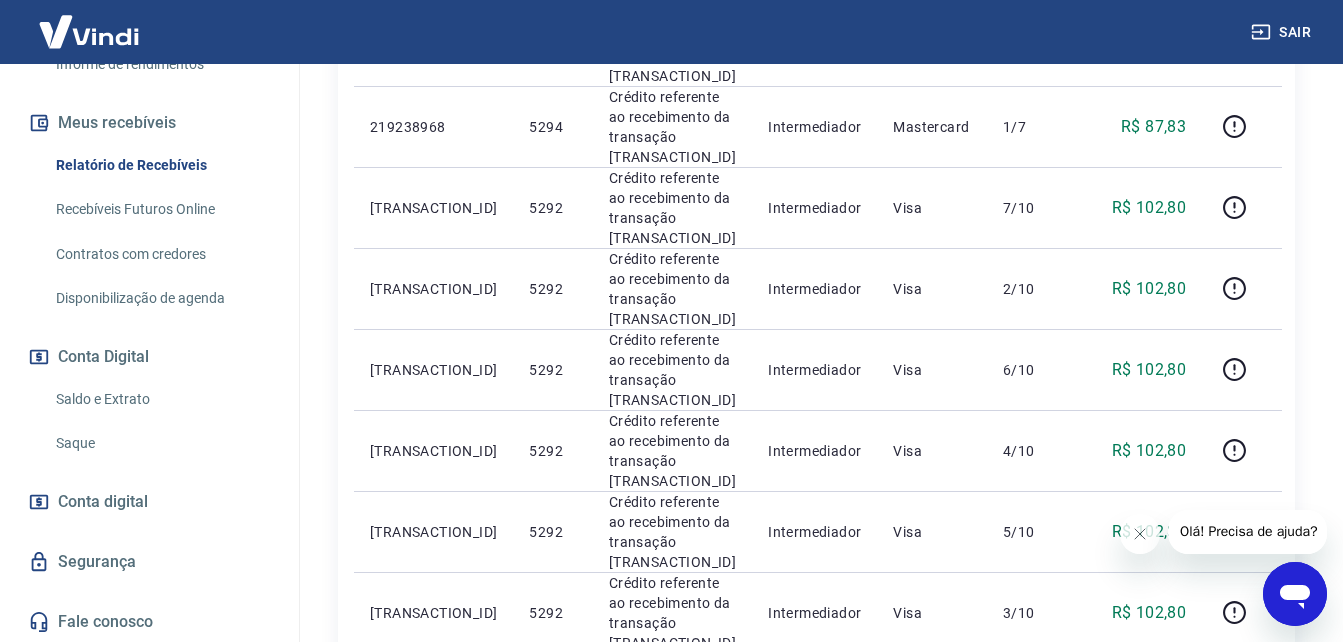 click on "2" at bounding box center [1054, 710] 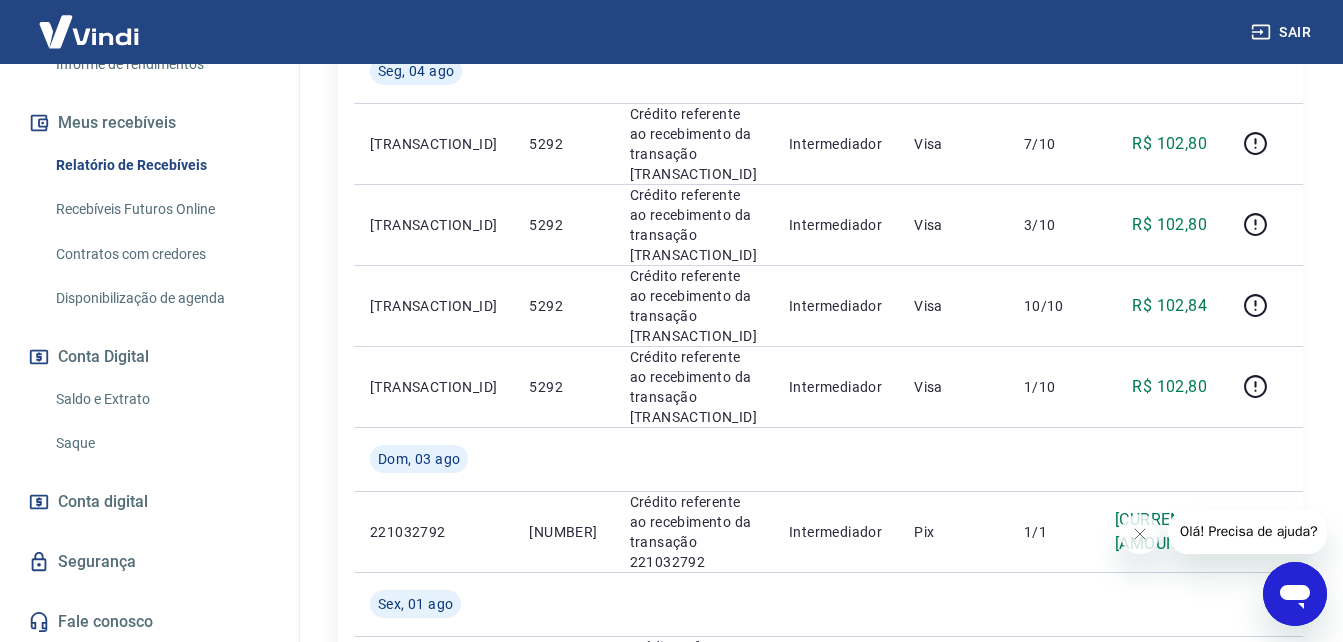 scroll, scrollTop: 486, scrollLeft: 0, axis: vertical 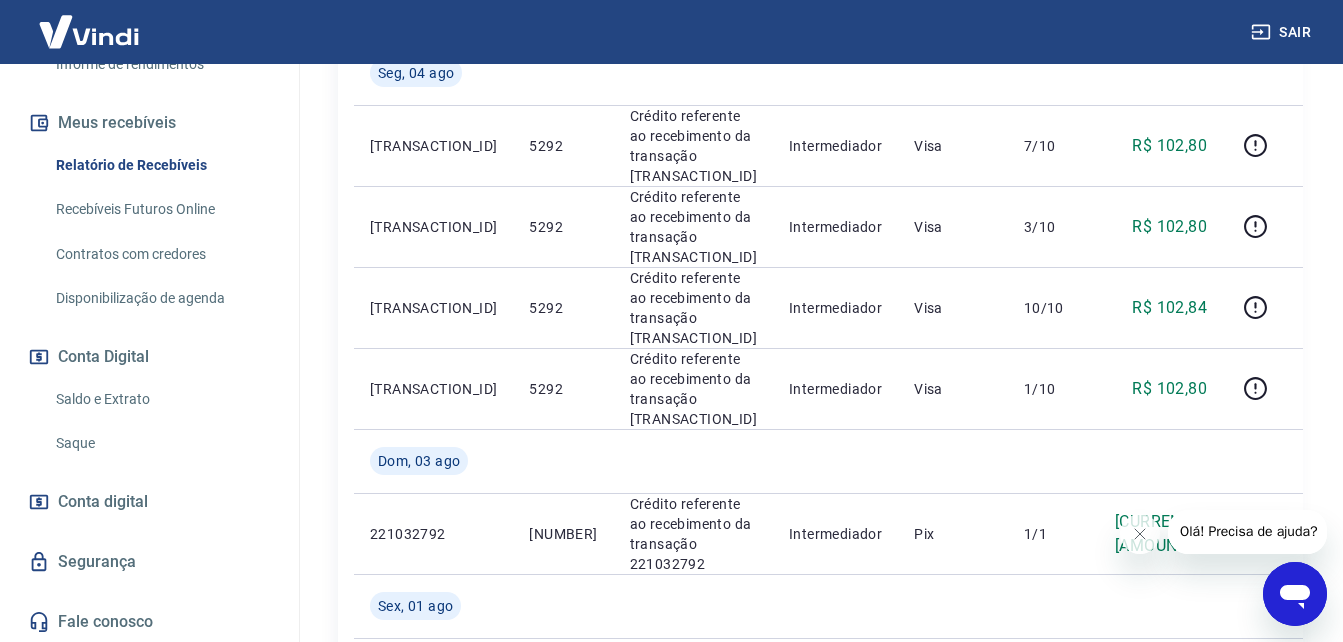 click on "Saque" at bounding box center (161, 443) 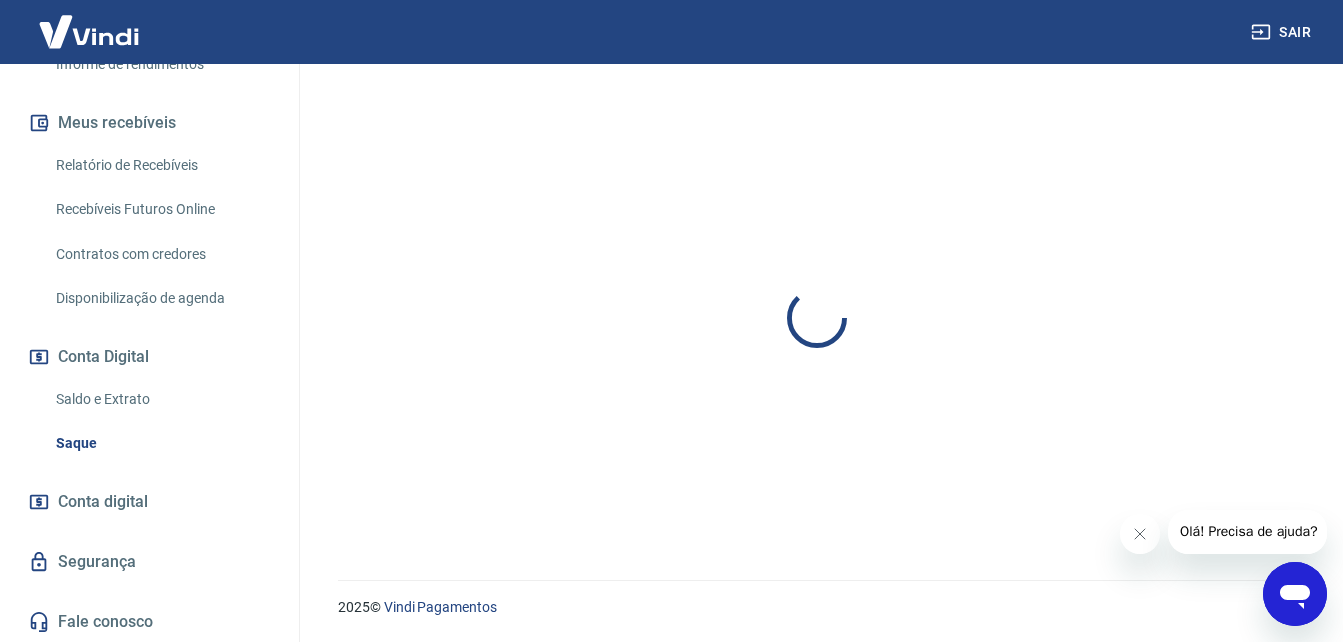 scroll, scrollTop: 0, scrollLeft: 0, axis: both 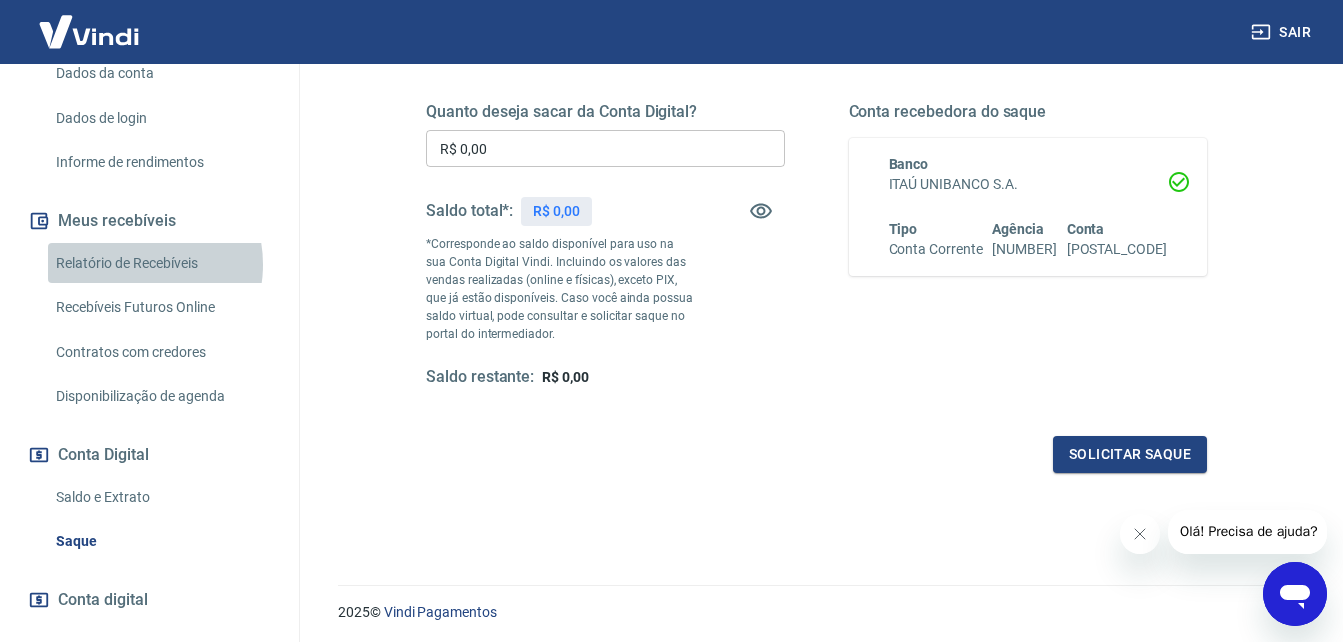click on "Relatório de Recebíveis" at bounding box center [161, 263] 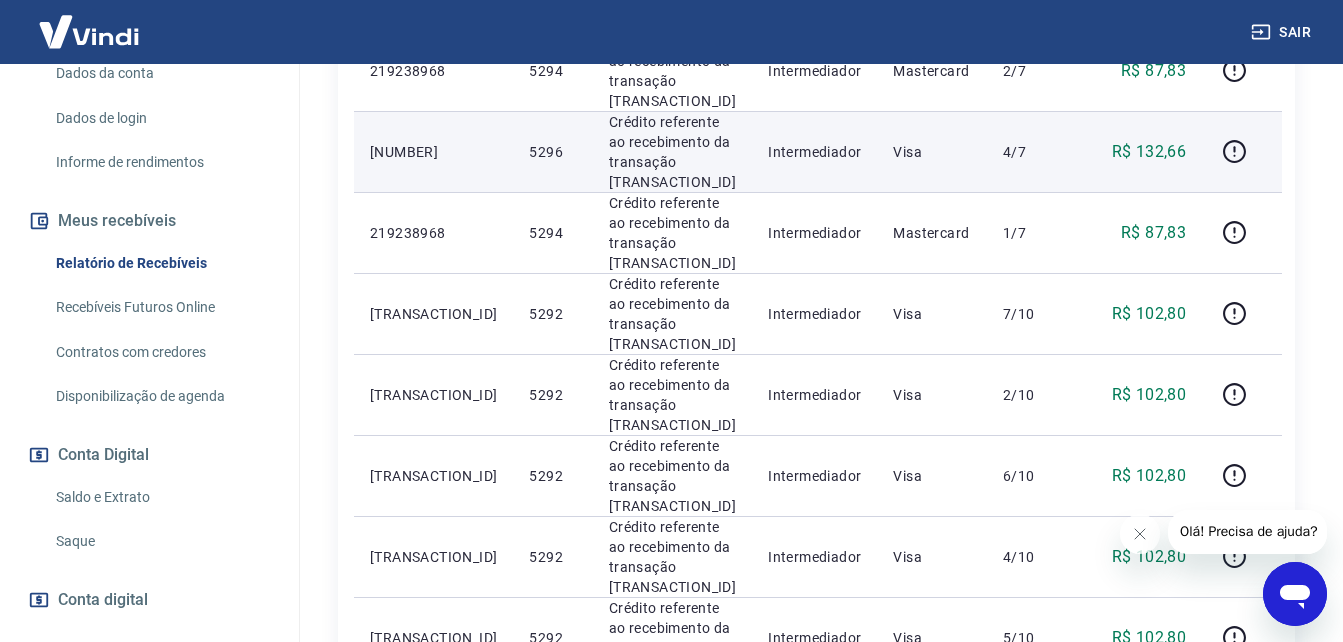 scroll, scrollTop: 1453, scrollLeft: 0, axis: vertical 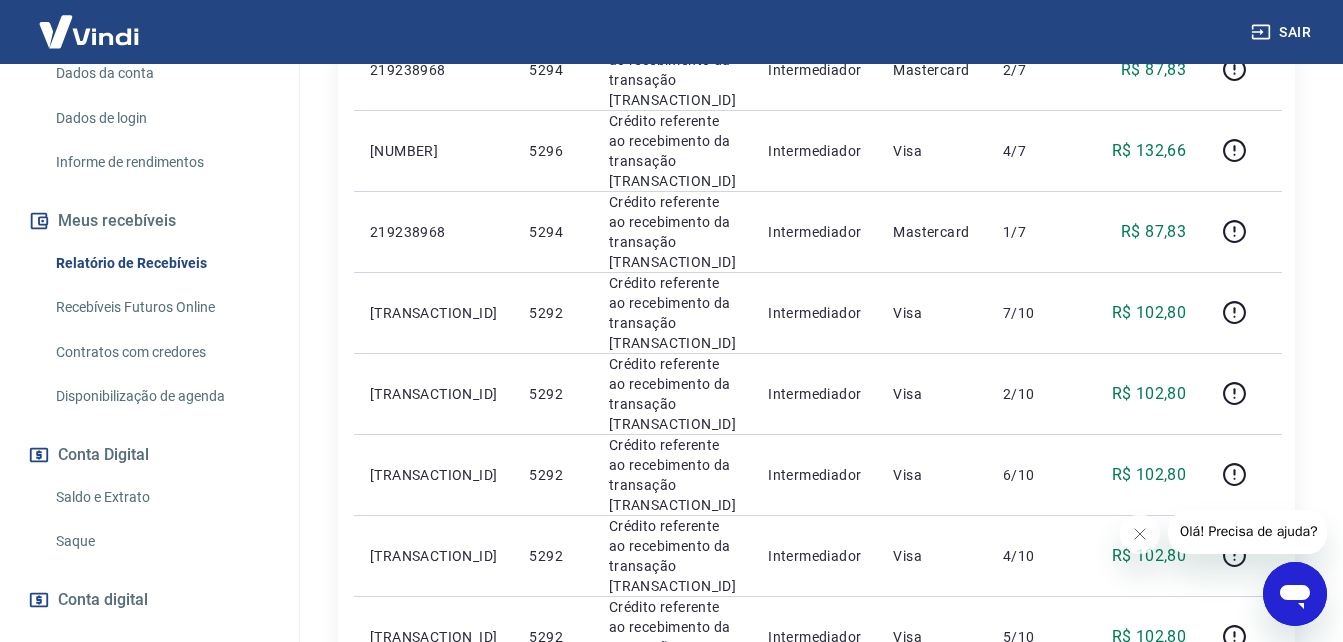 click on "2" at bounding box center [1054, 815] 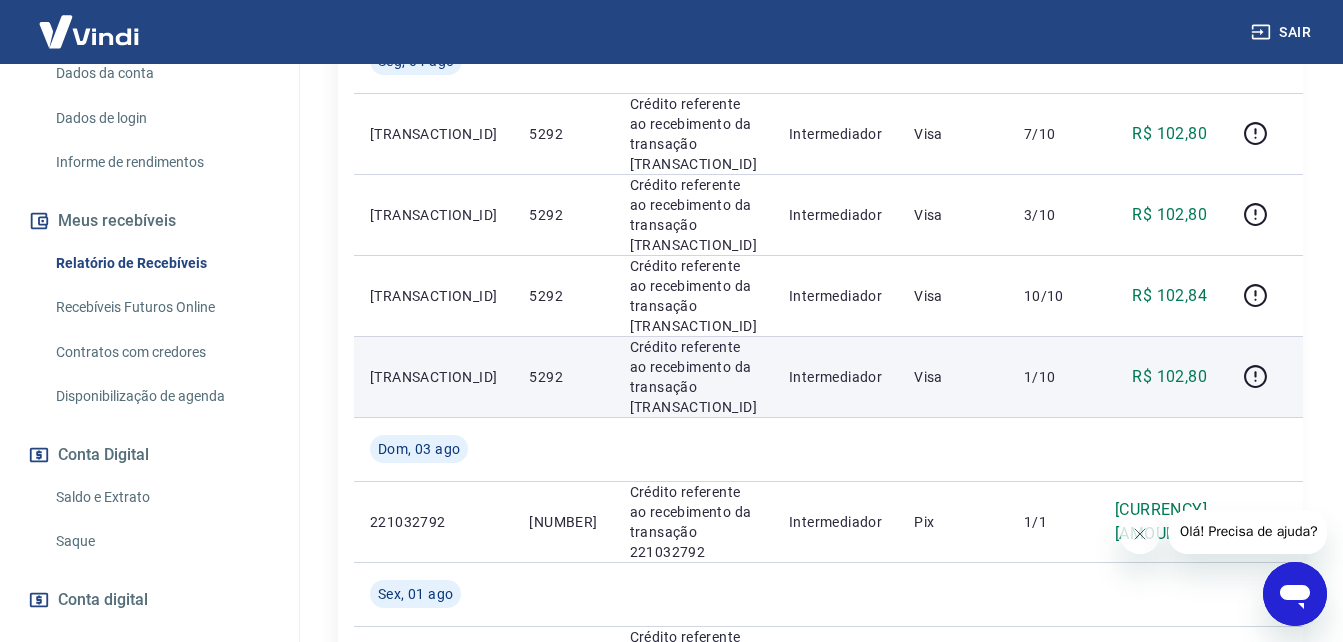 scroll, scrollTop: 500, scrollLeft: 0, axis: vertical 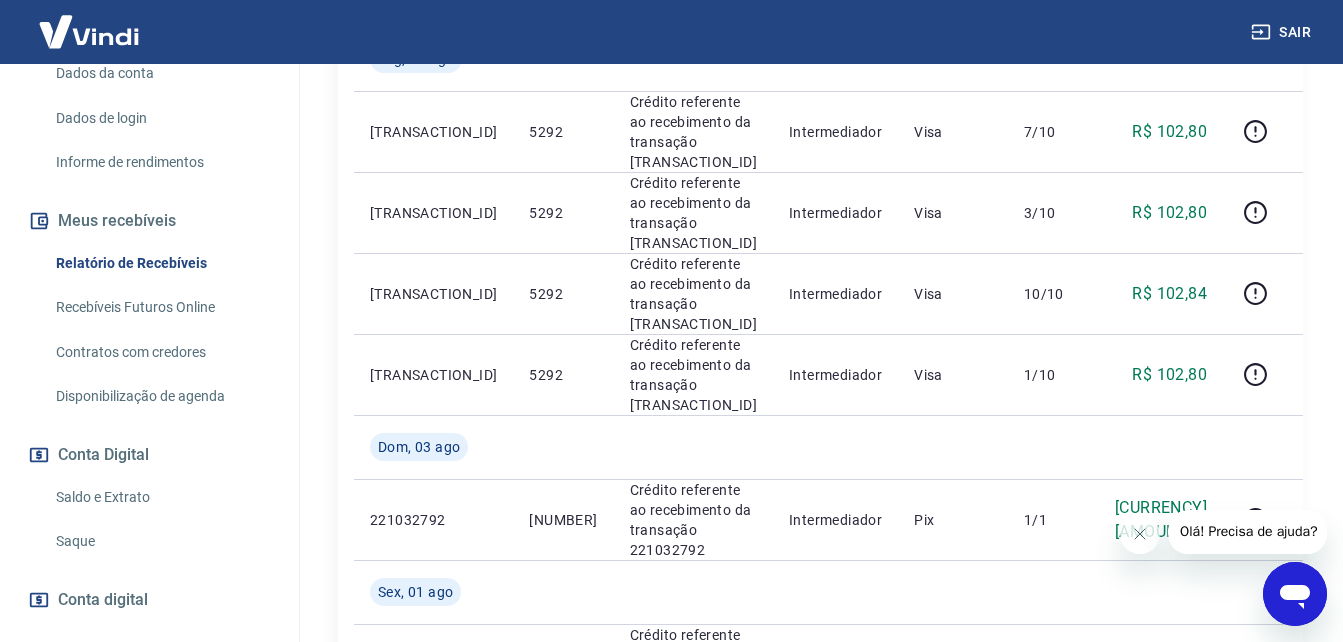 click at bounding box center (1295, 594) 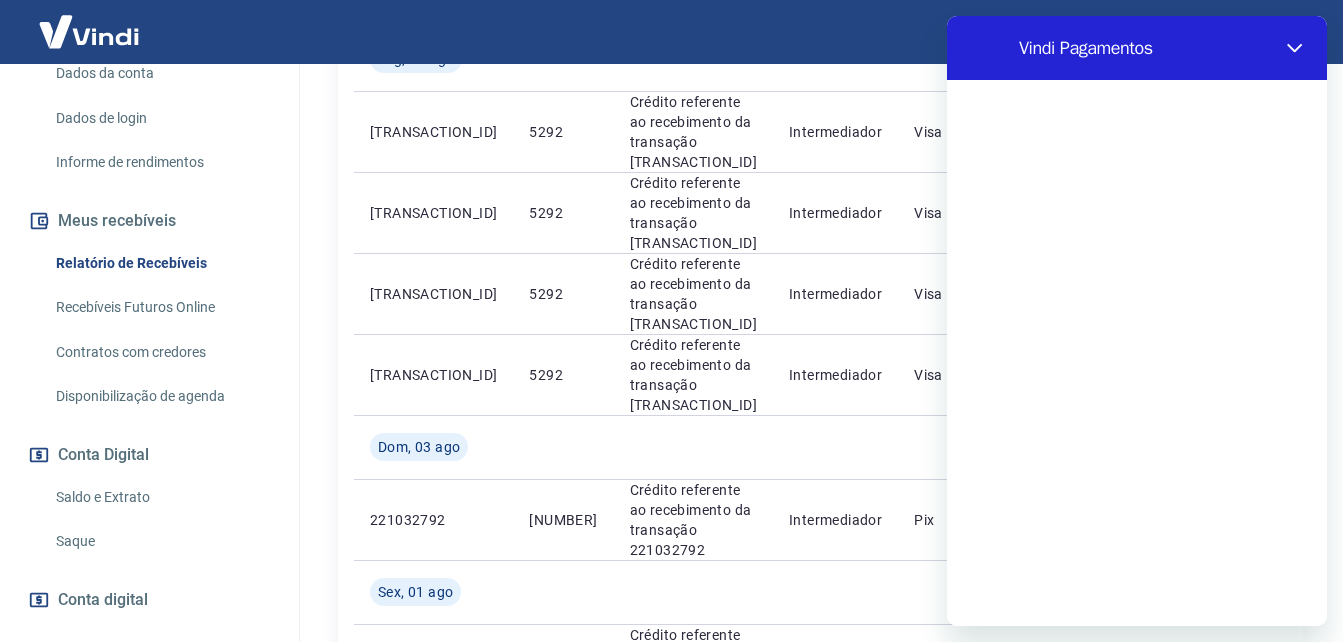 scroll, scrollTop: 0, scrollLeft: 0, axis: both 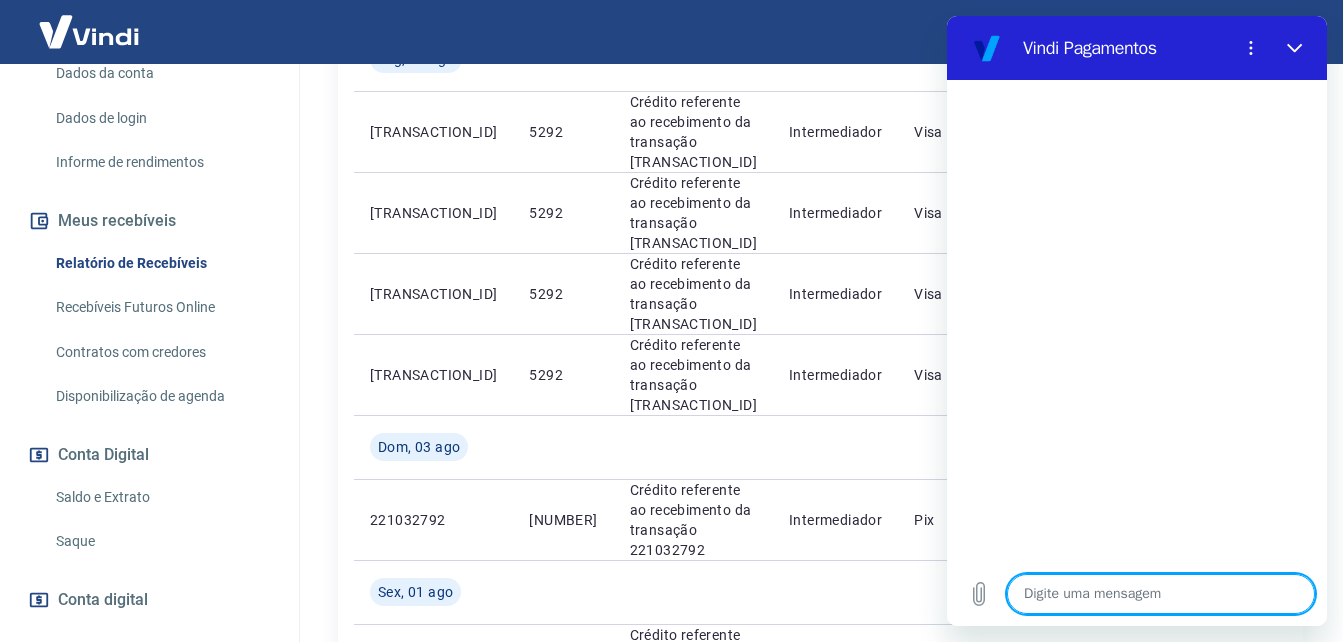 type on "B" 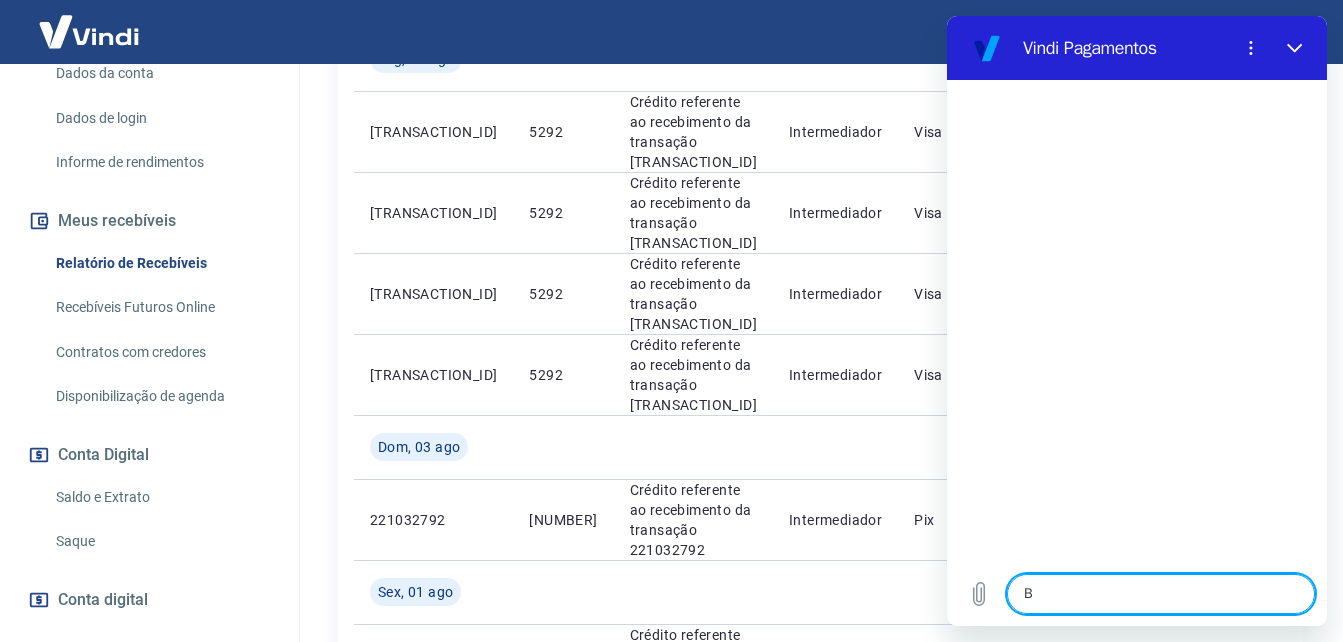 type on "Bo" 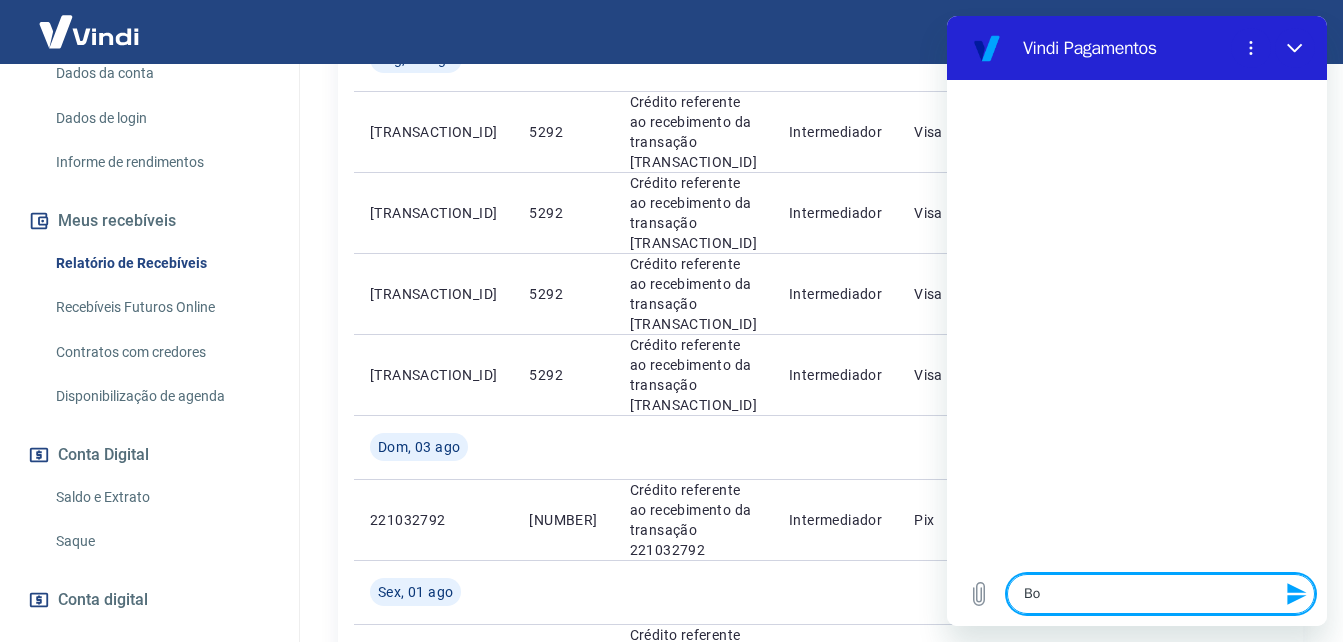 type on "Bom" 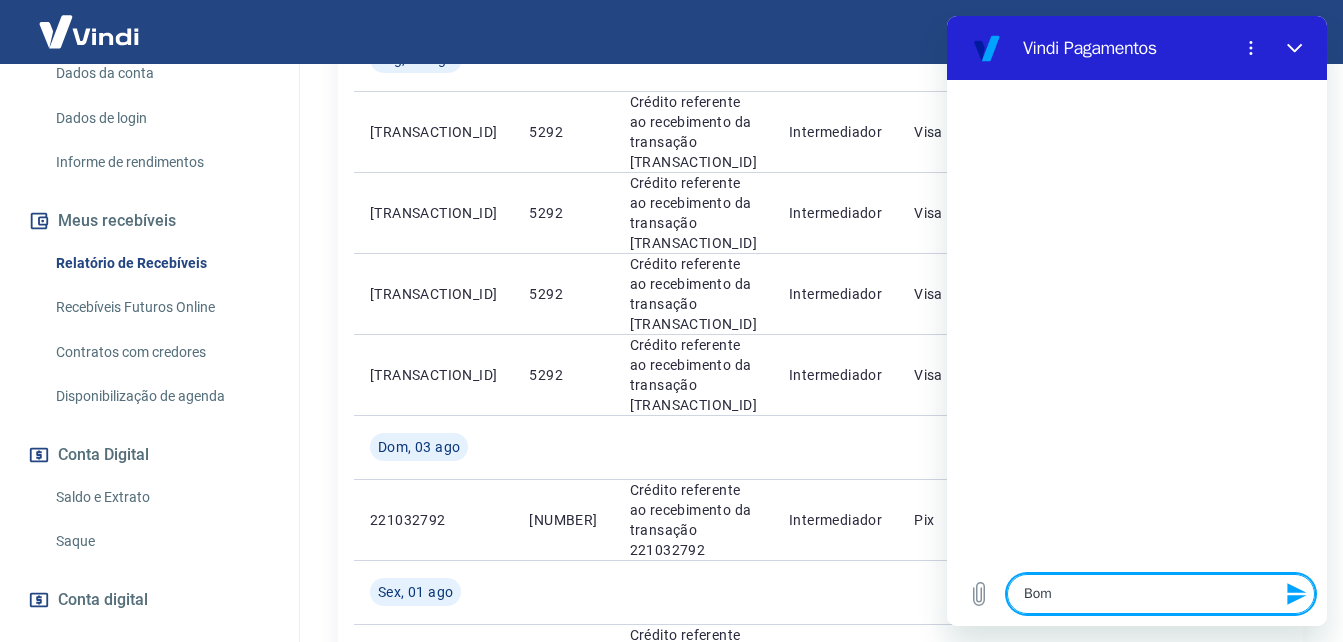 type on "Bom" 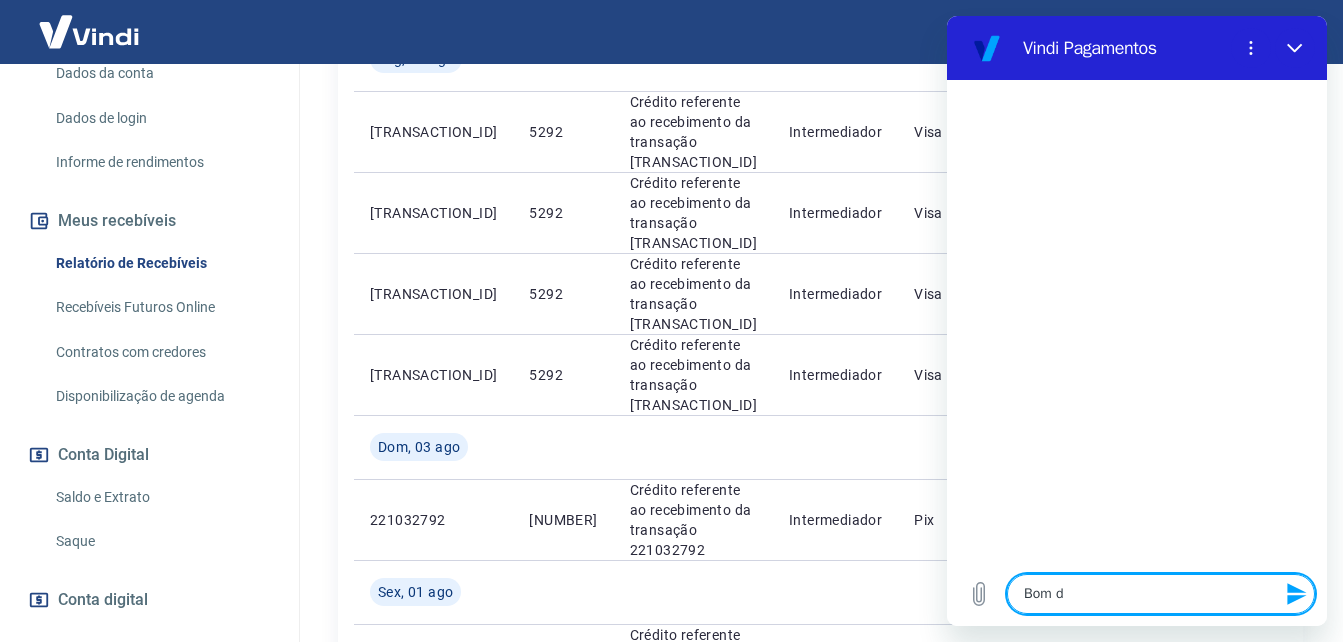 type on "Bom di" 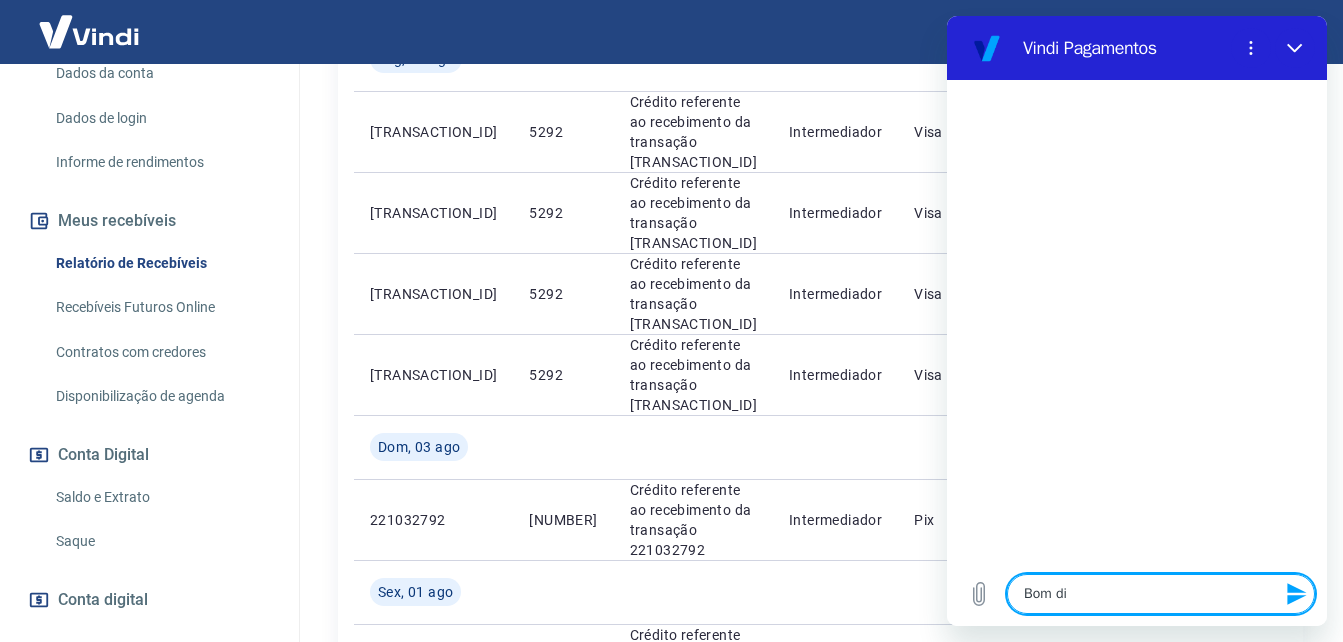 type on "Bom dia" 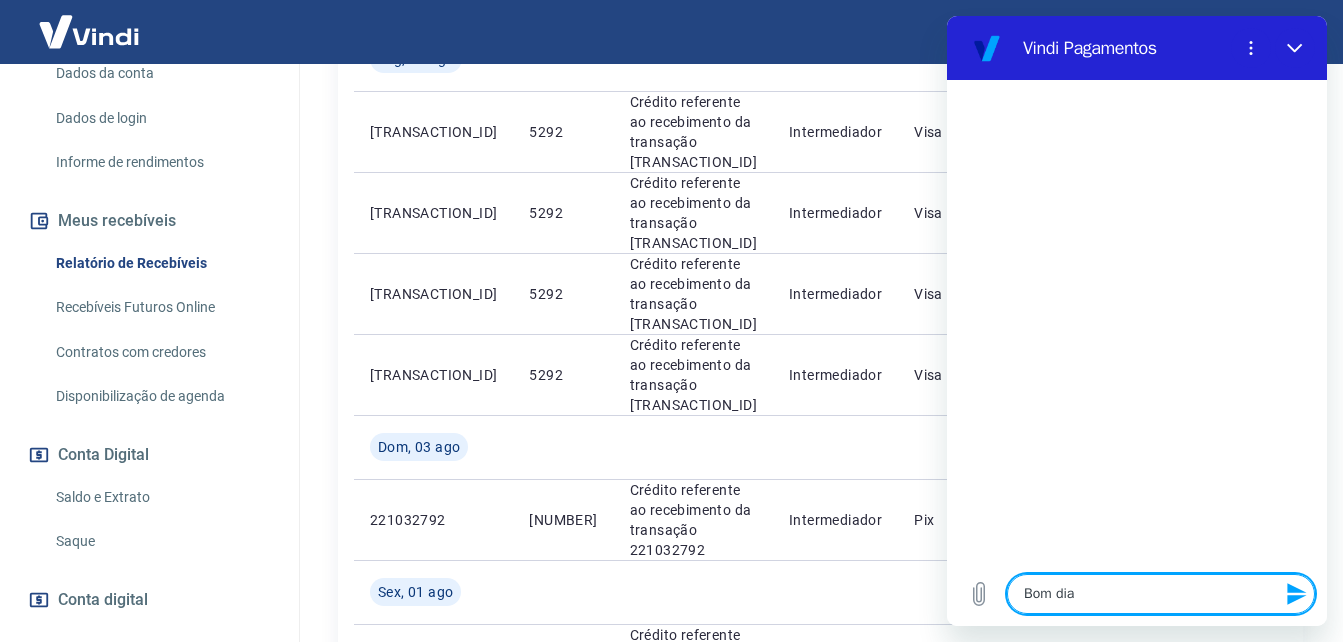 type 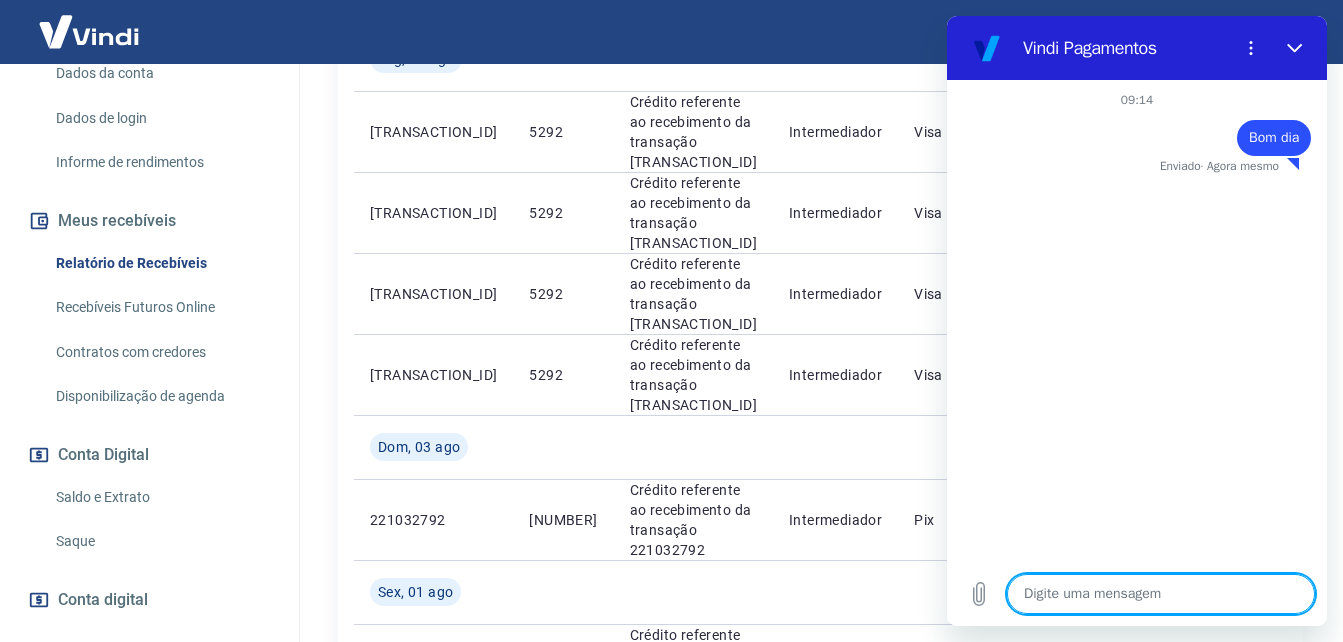 type on "x" 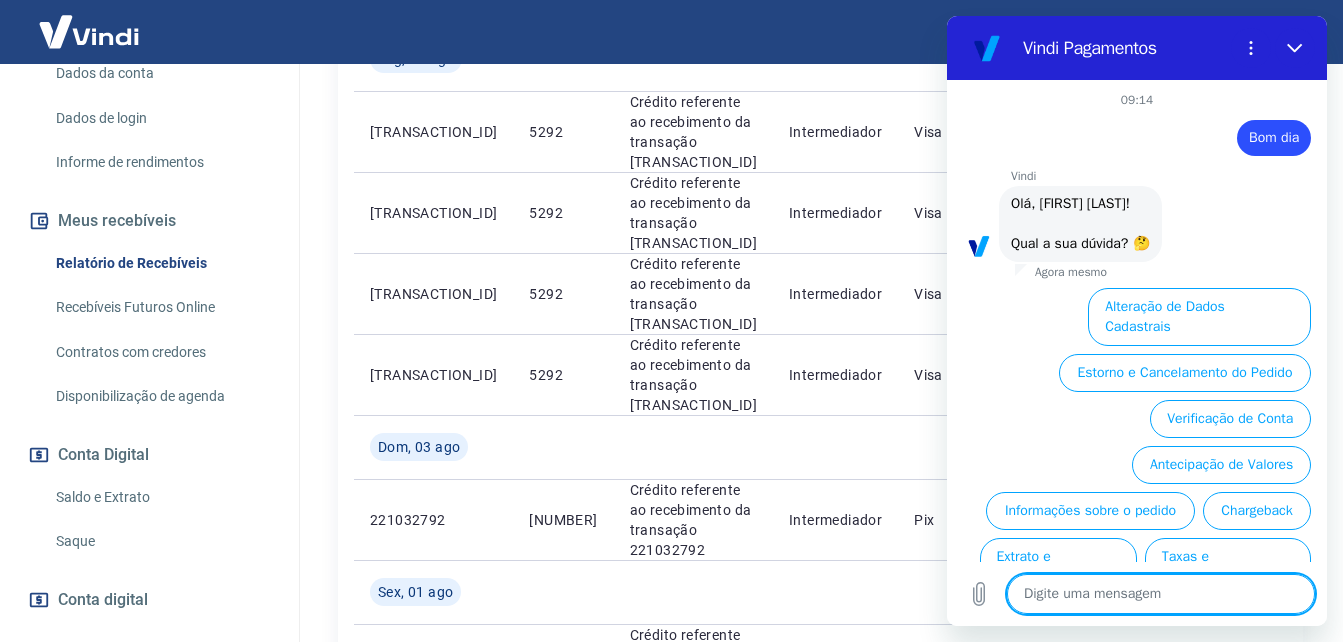 scroll, scrollTop: 91, scrollLeft: 0, axis: vertical 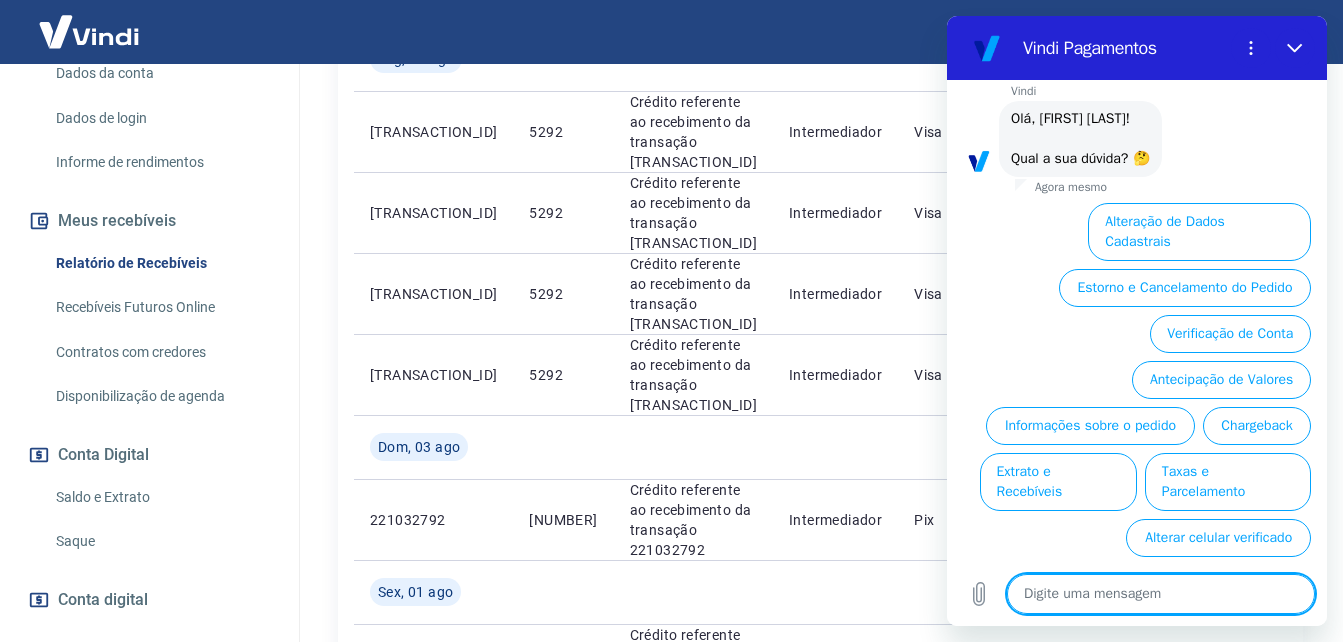 type on "P" 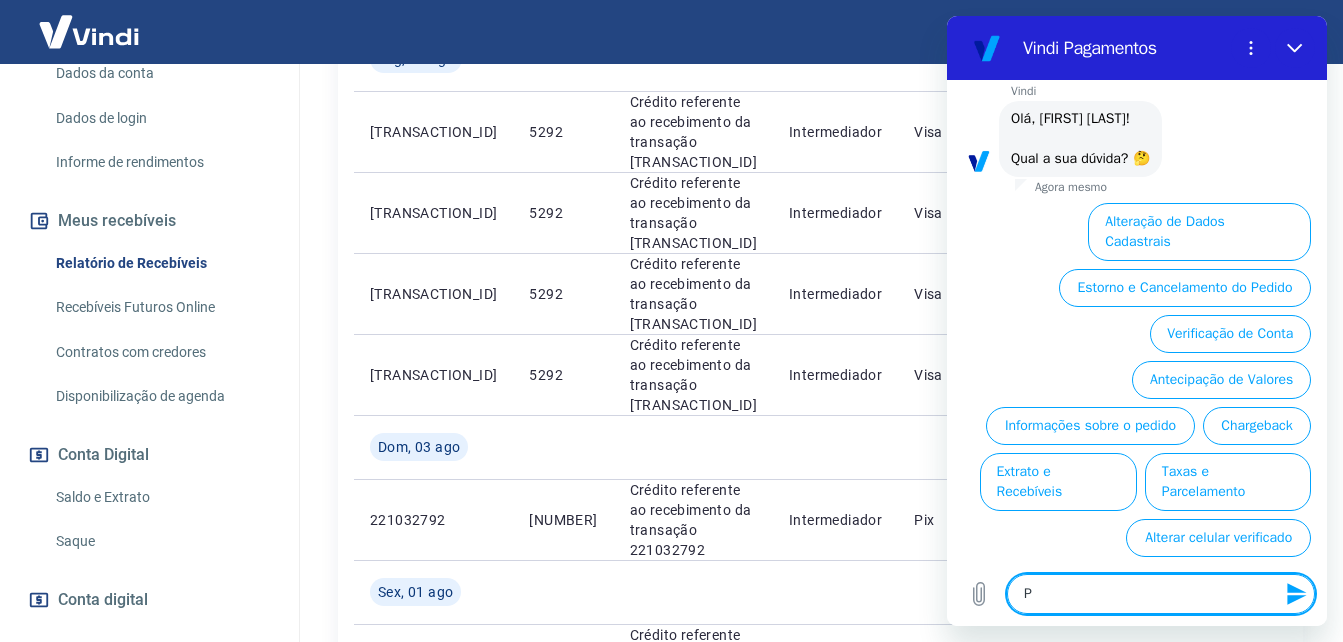 type on "Pr" 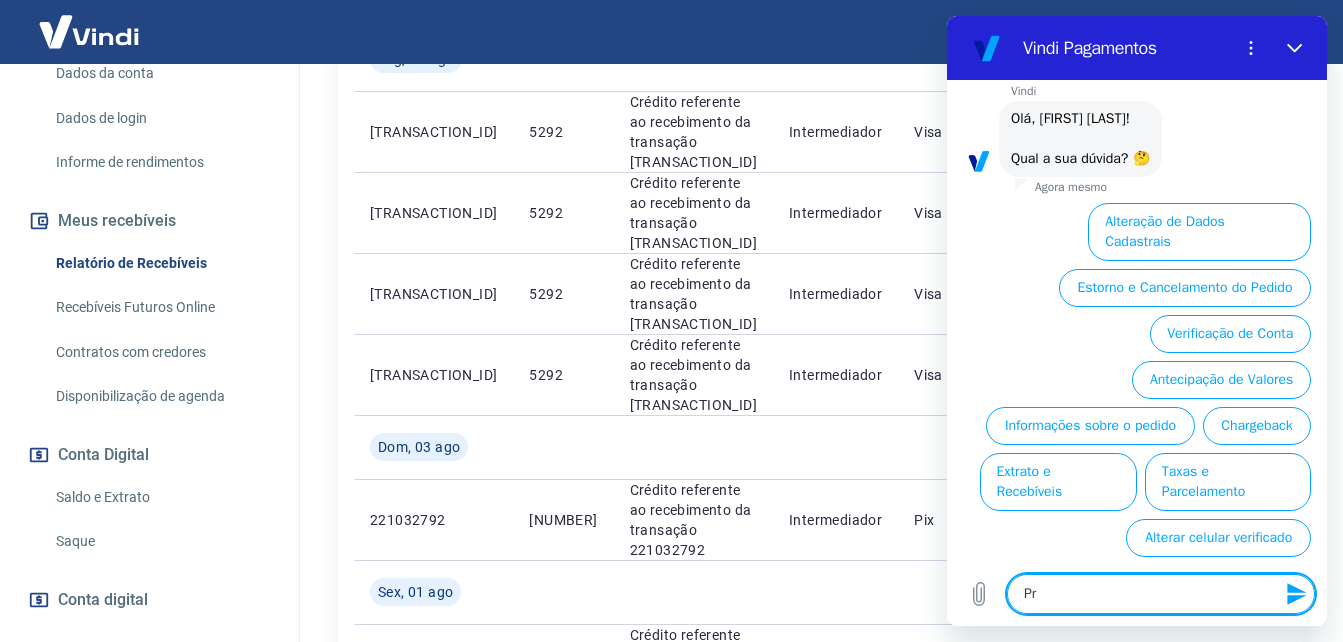 type on "Pre" 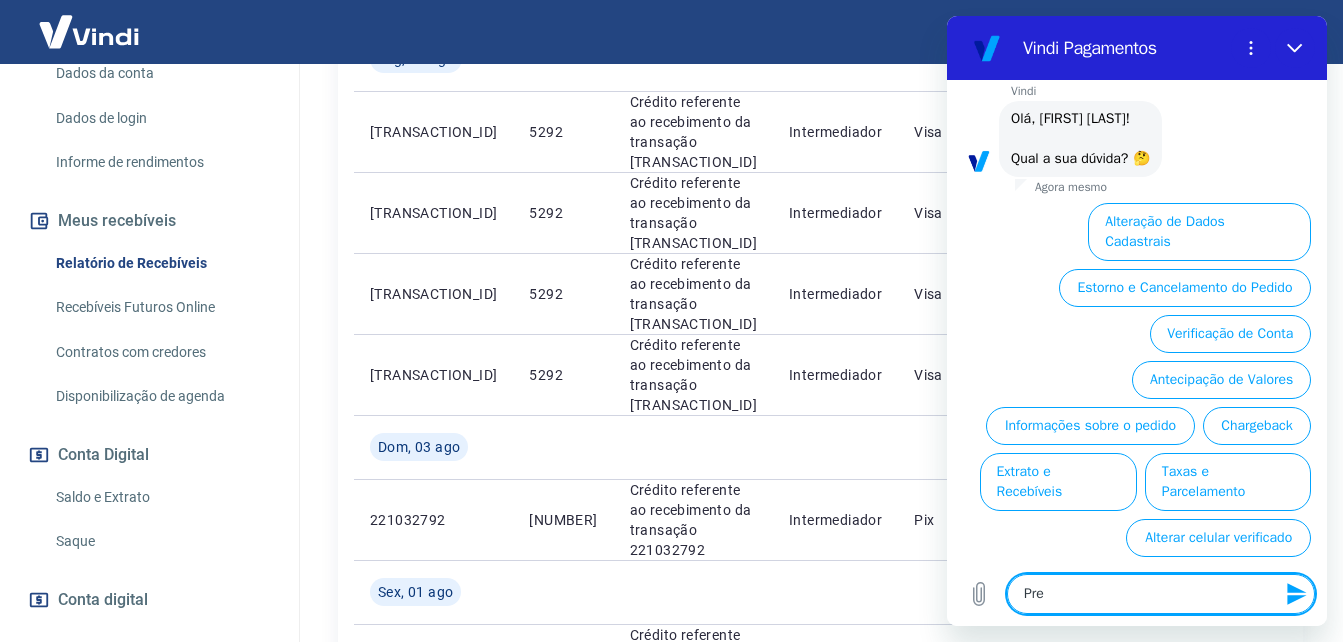 type on "Prec" 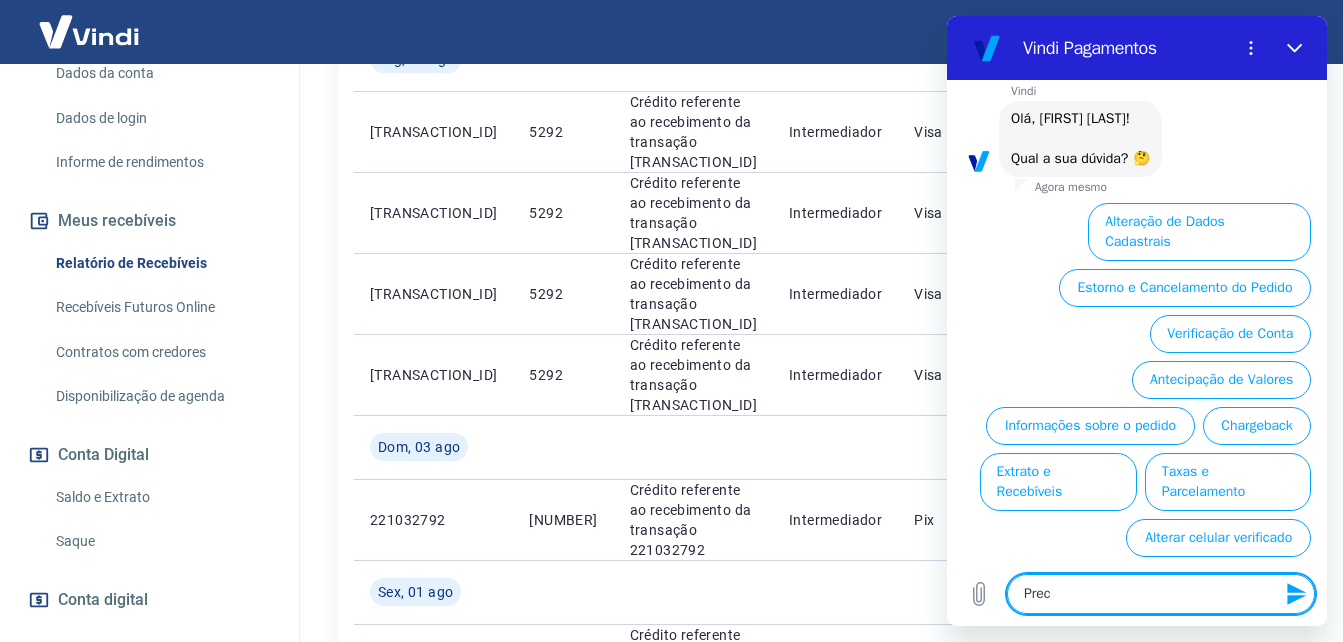 type on "Preci" 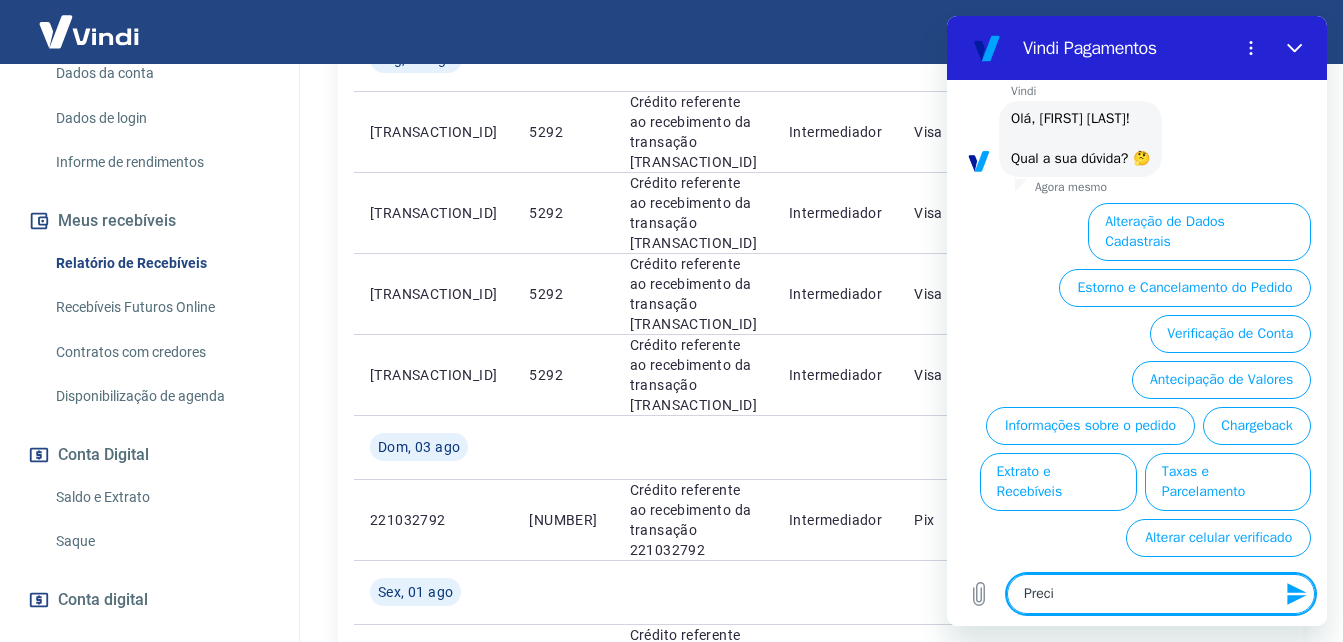 type on "Precis" 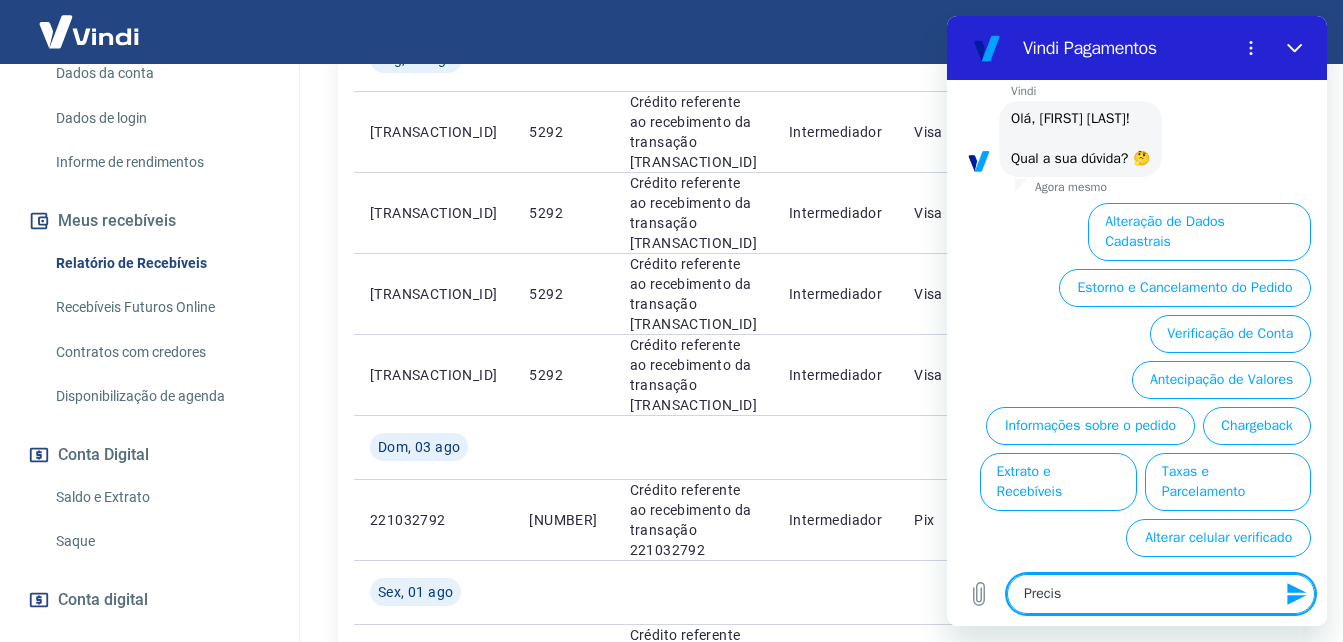 type on "Preciso" 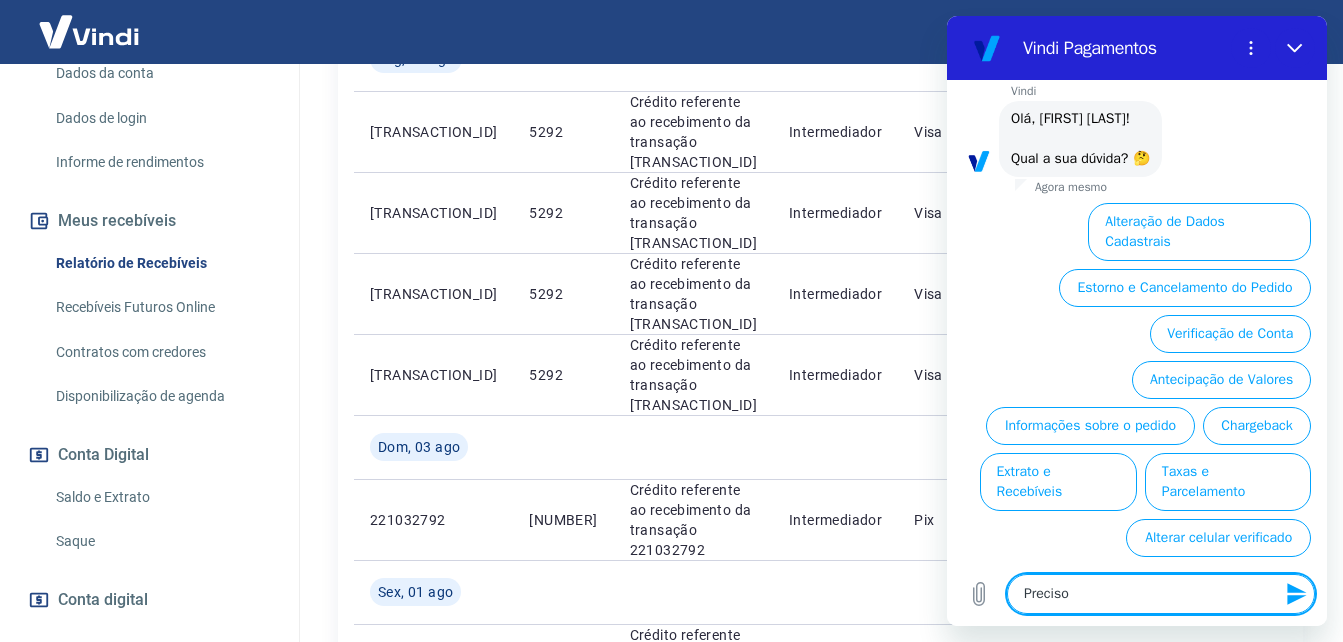 type on "Preciso" 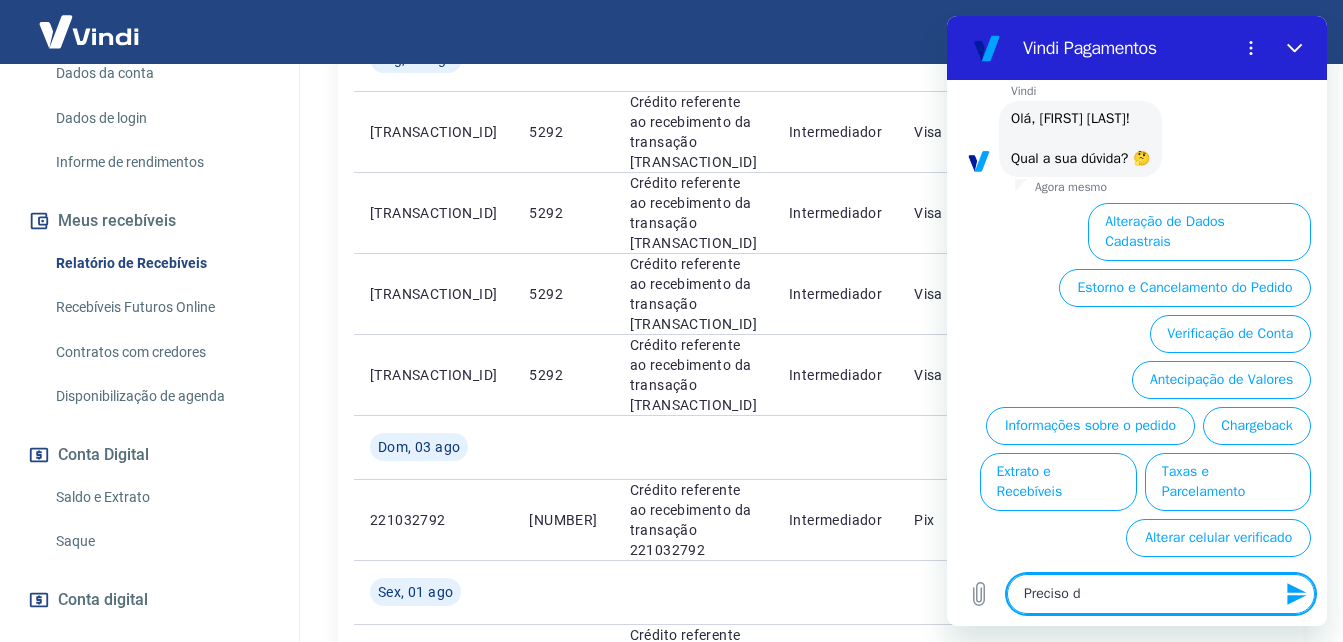 type on "Preciso de" 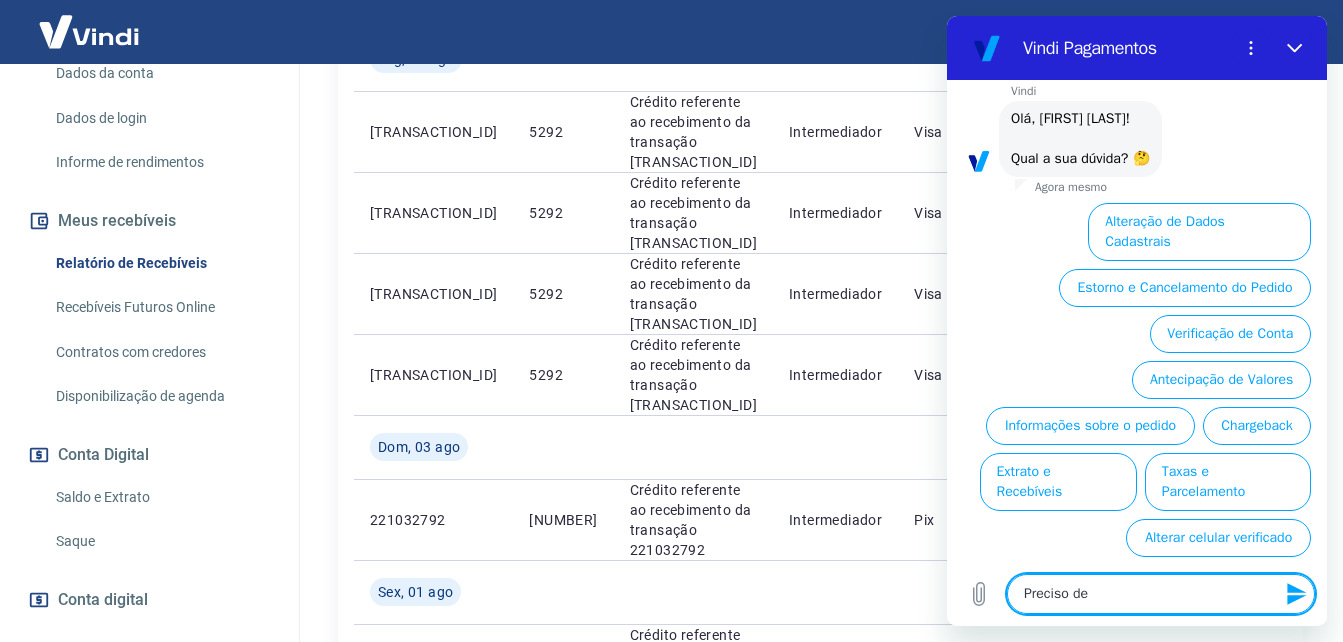 type on "Preciso de" 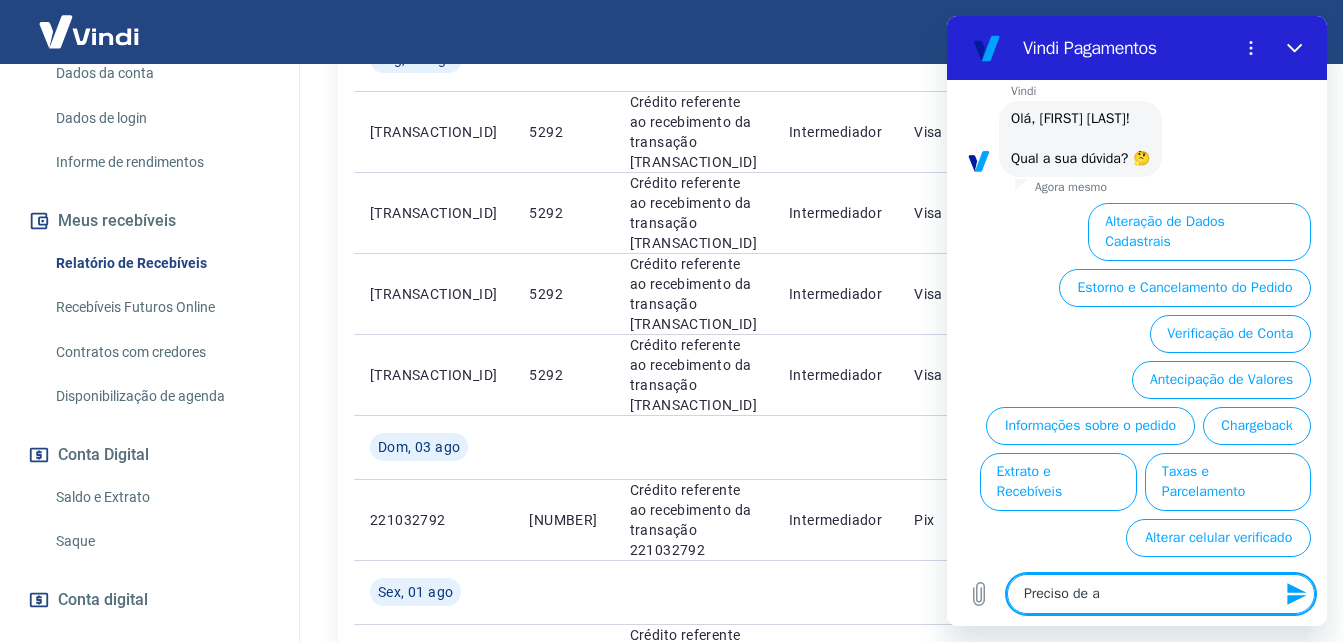 type on "Preciso de at" 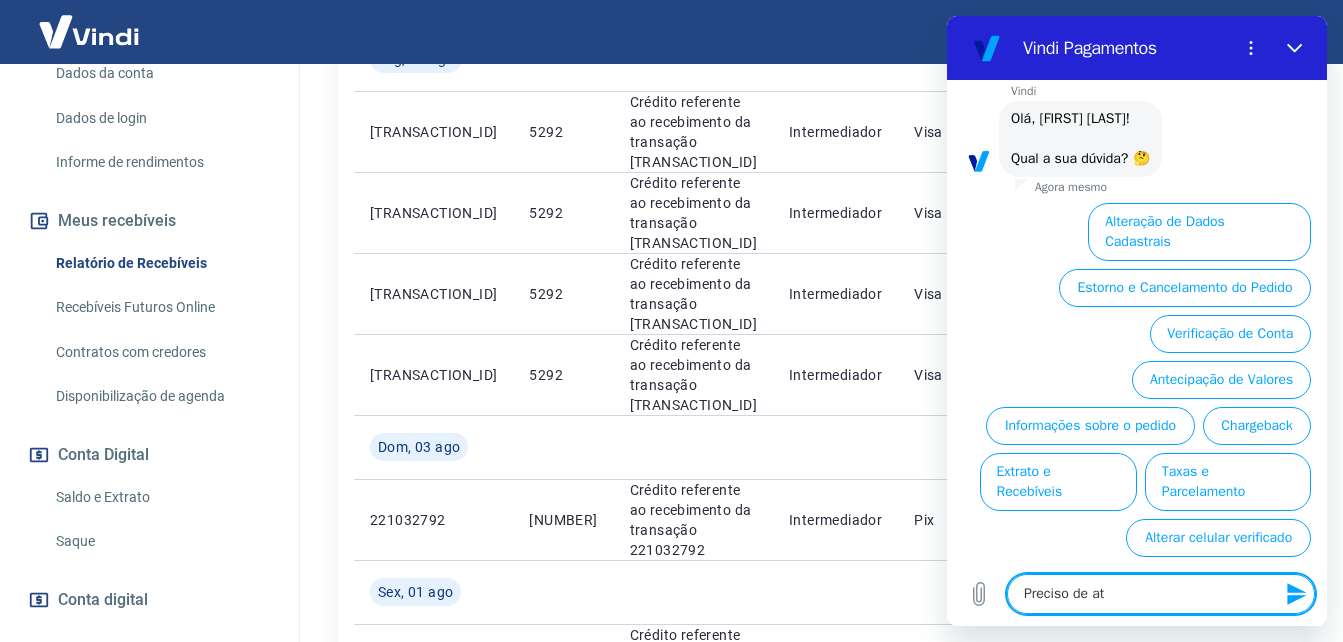 type on "Preciso de ate" 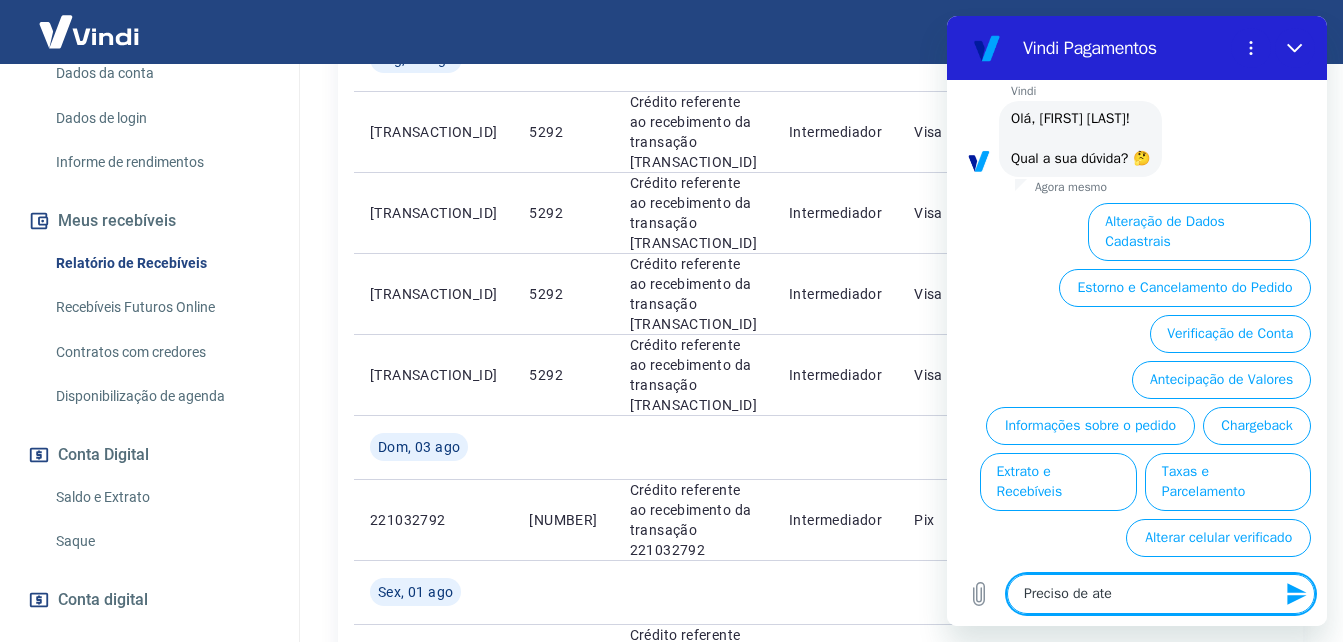 type on "Preciso de aten" 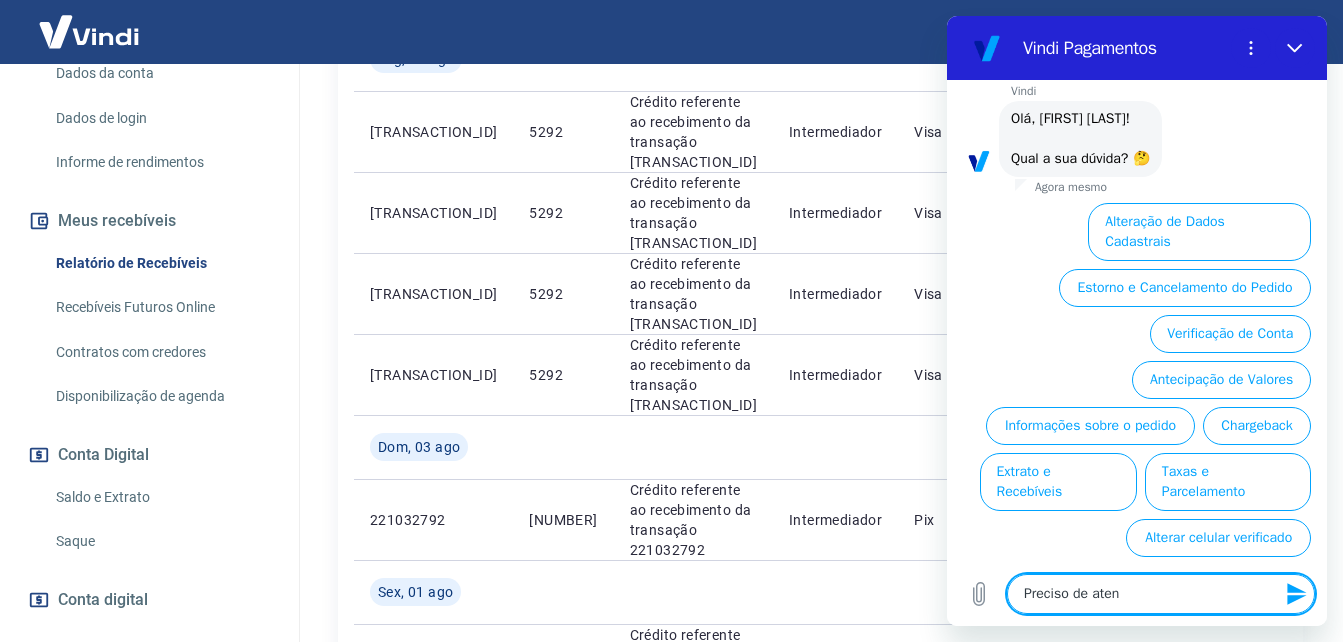 type on "Preciso de atend" 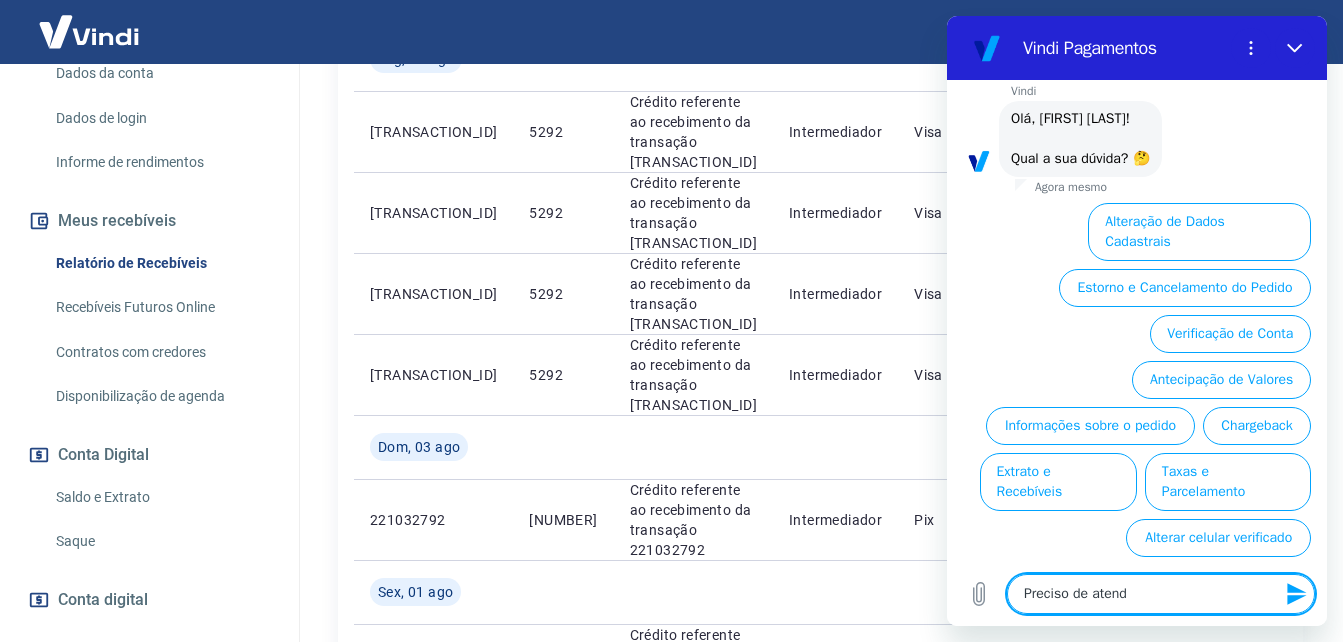 type on "Preciso de atendi" 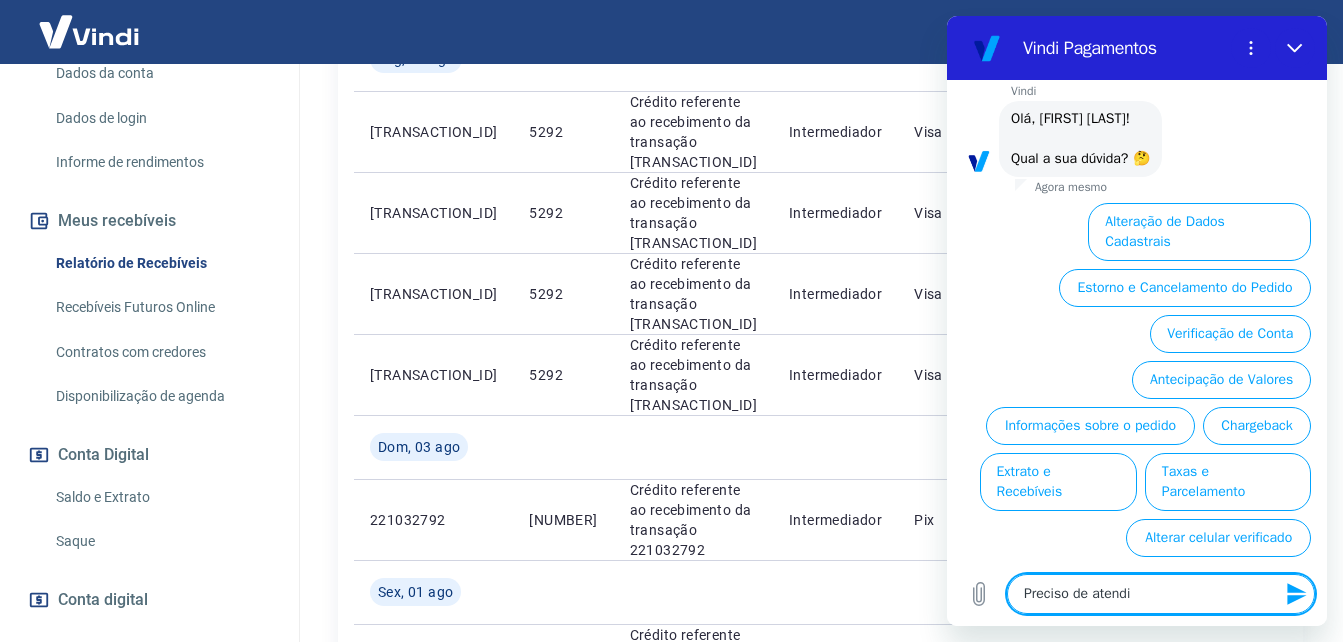 type on "Preciso de atendim" 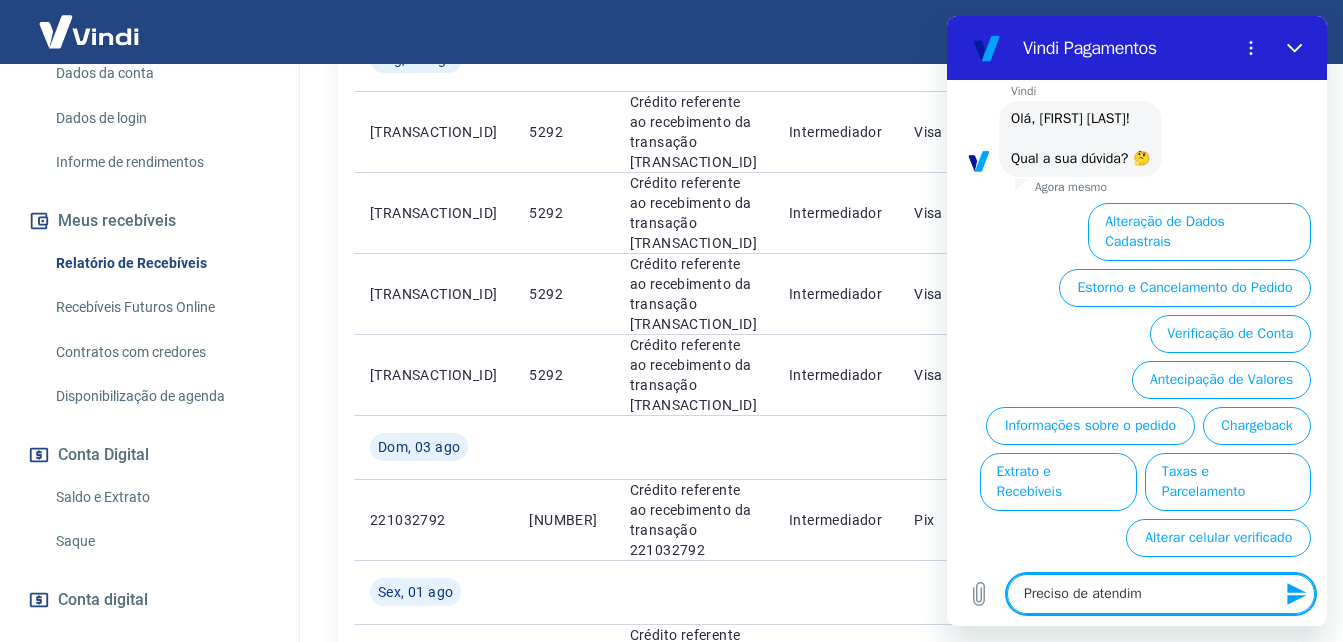 type on "Preciso de atendime" 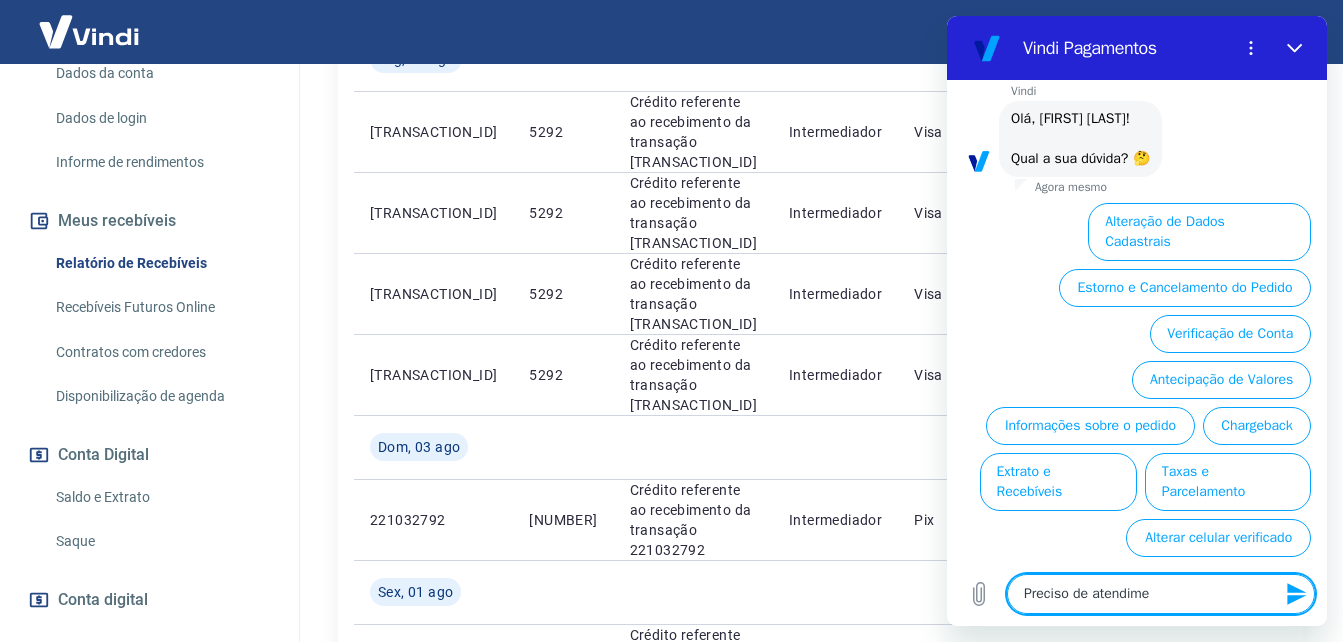 type on "Preciso de atendimen" 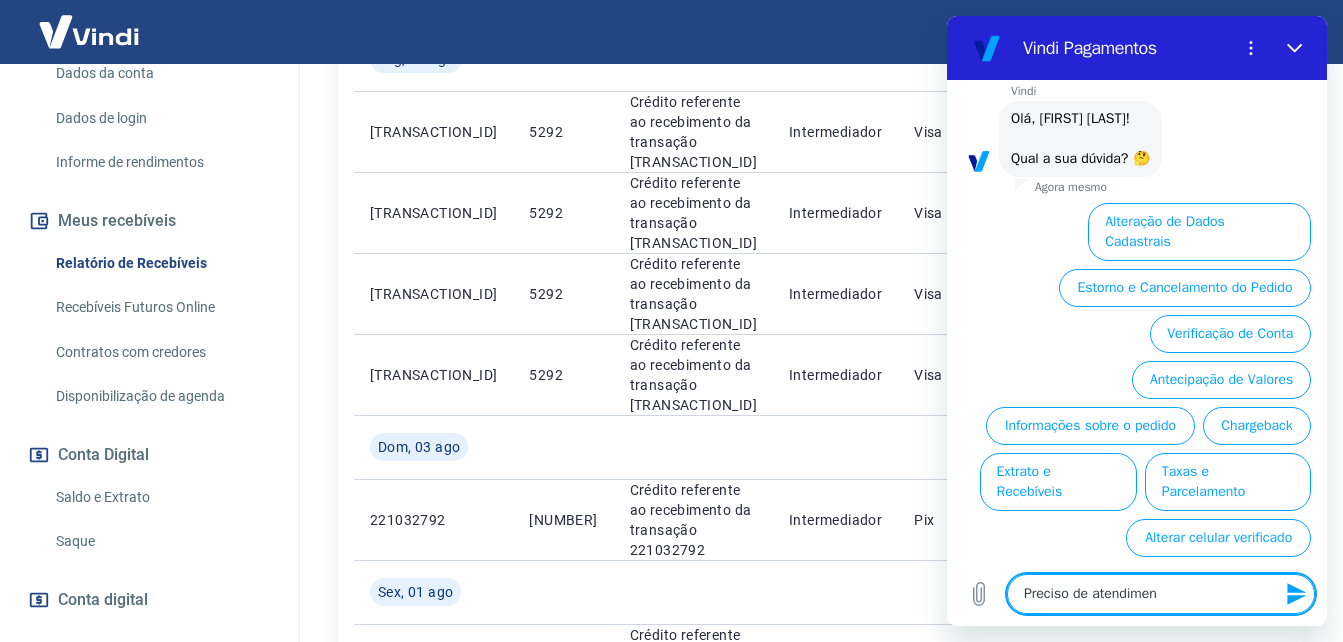 type on "Preciso de atendiment" 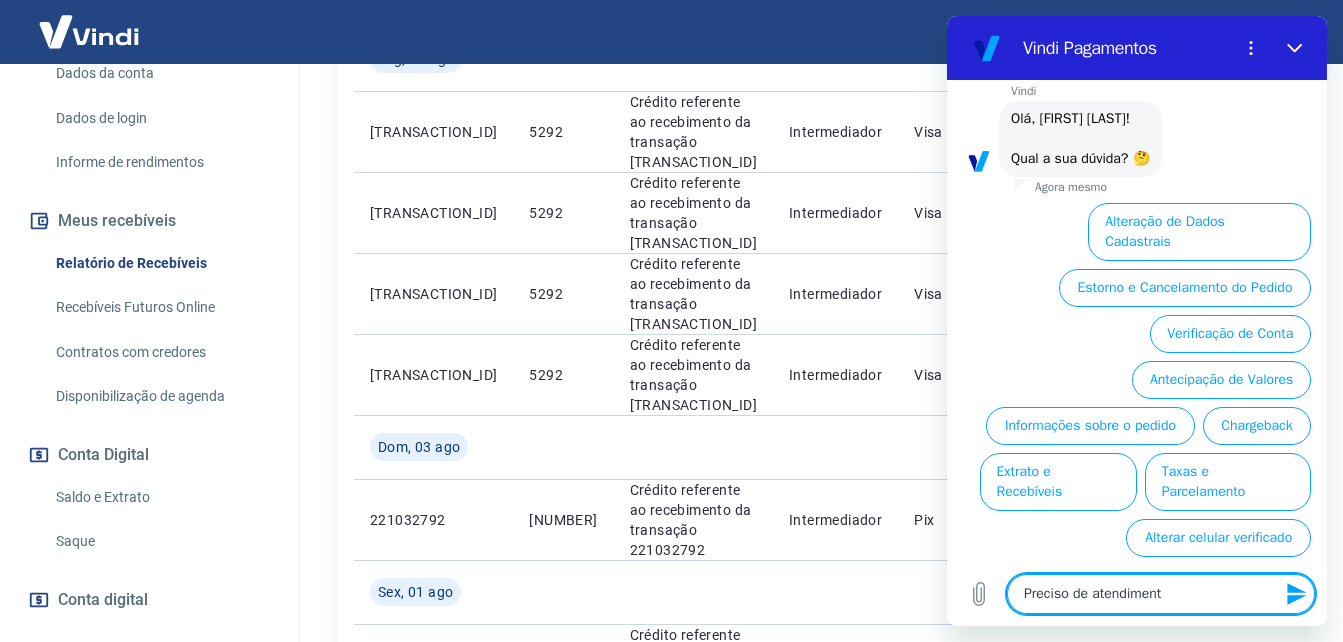 type on "Preciso de atendimento" 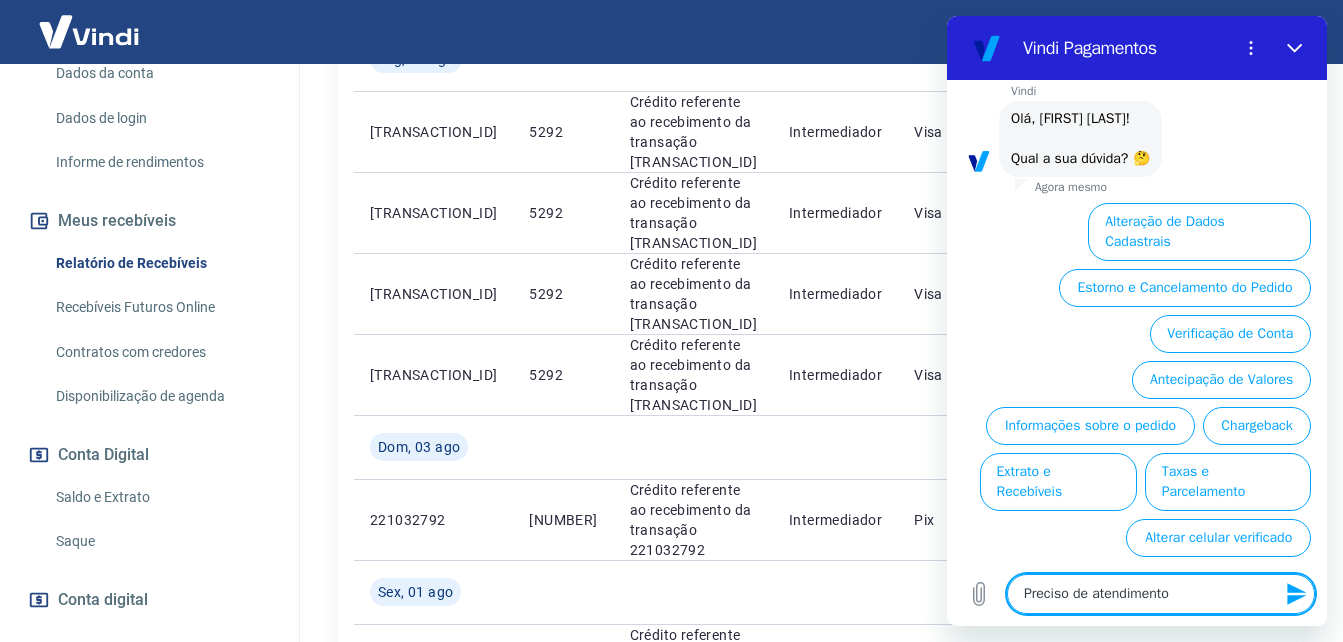 type on "Preciso de atendimento" 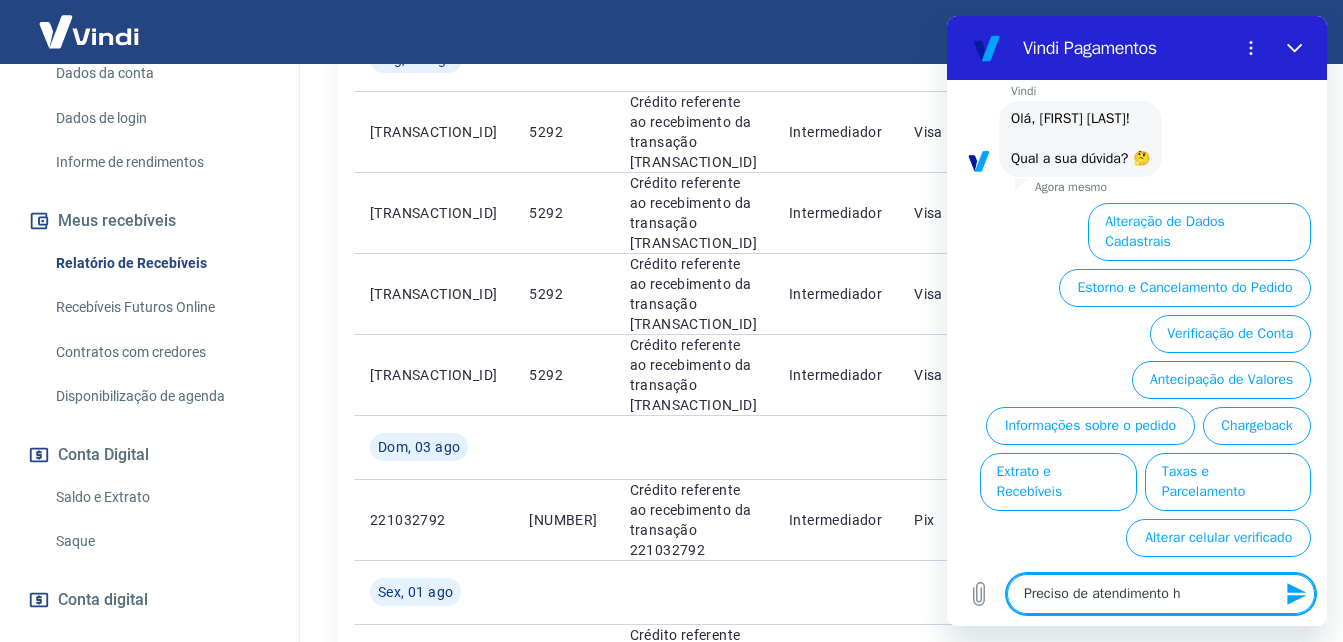 type on "Preciso de atendimento hu" 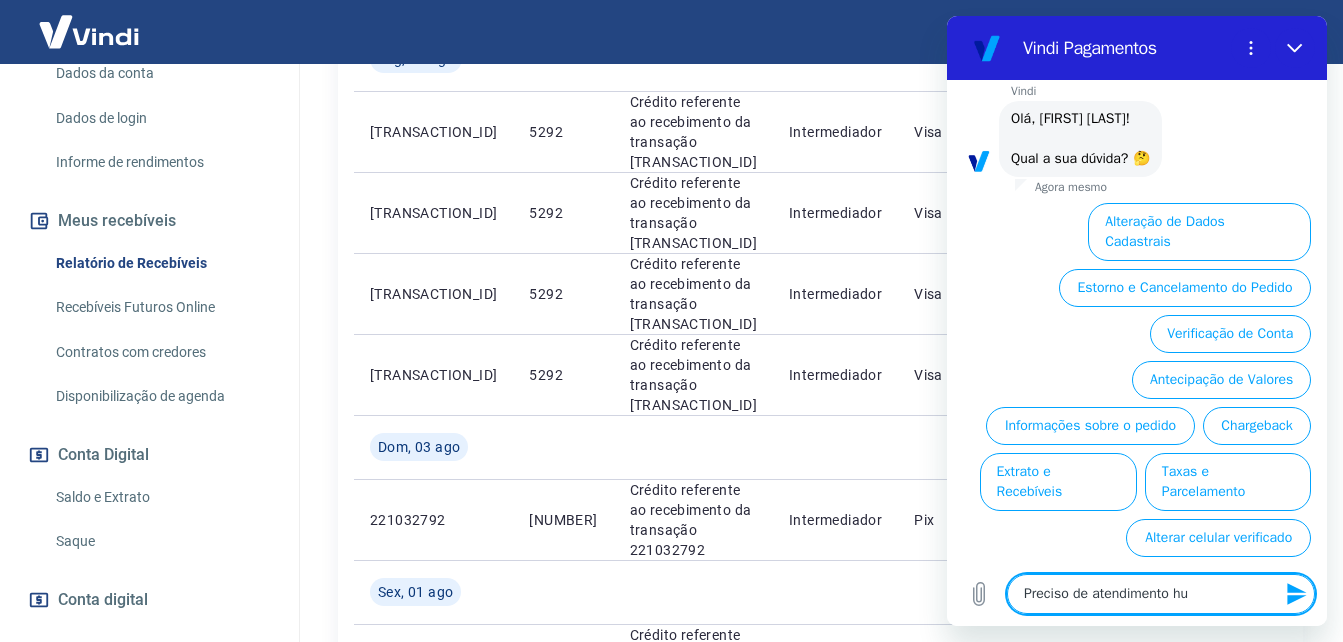 type on "Preciso de atendimento hum" 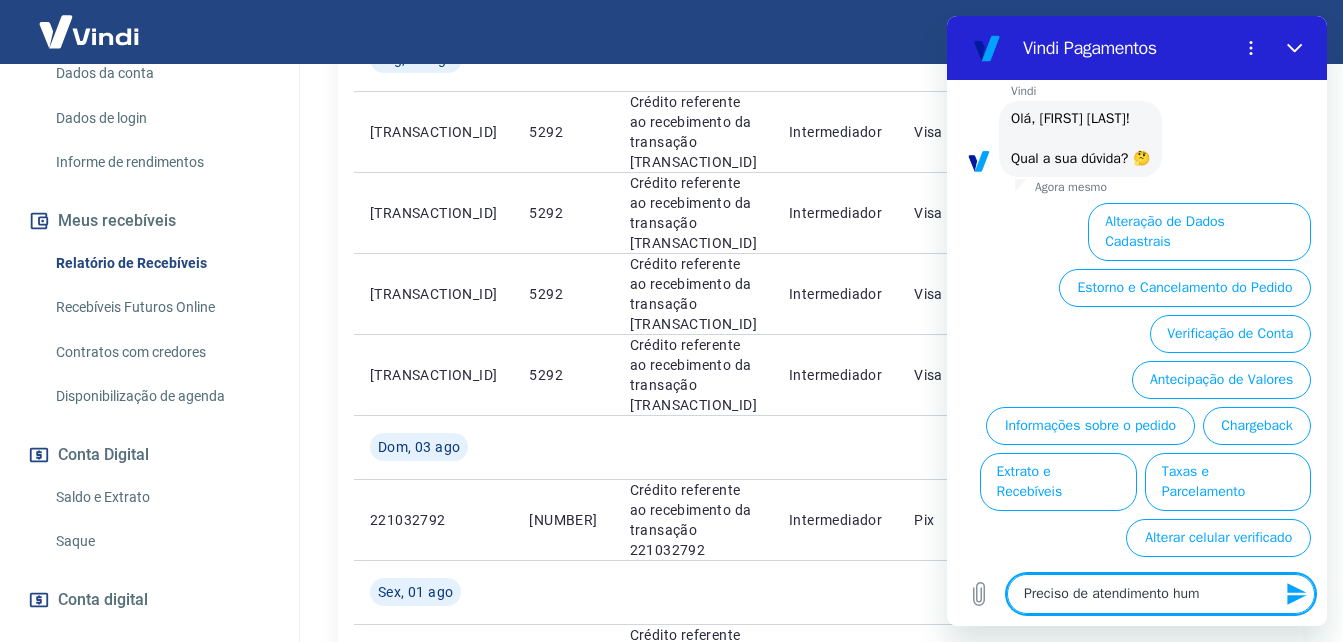 type on "Preciso de atendimento huma" 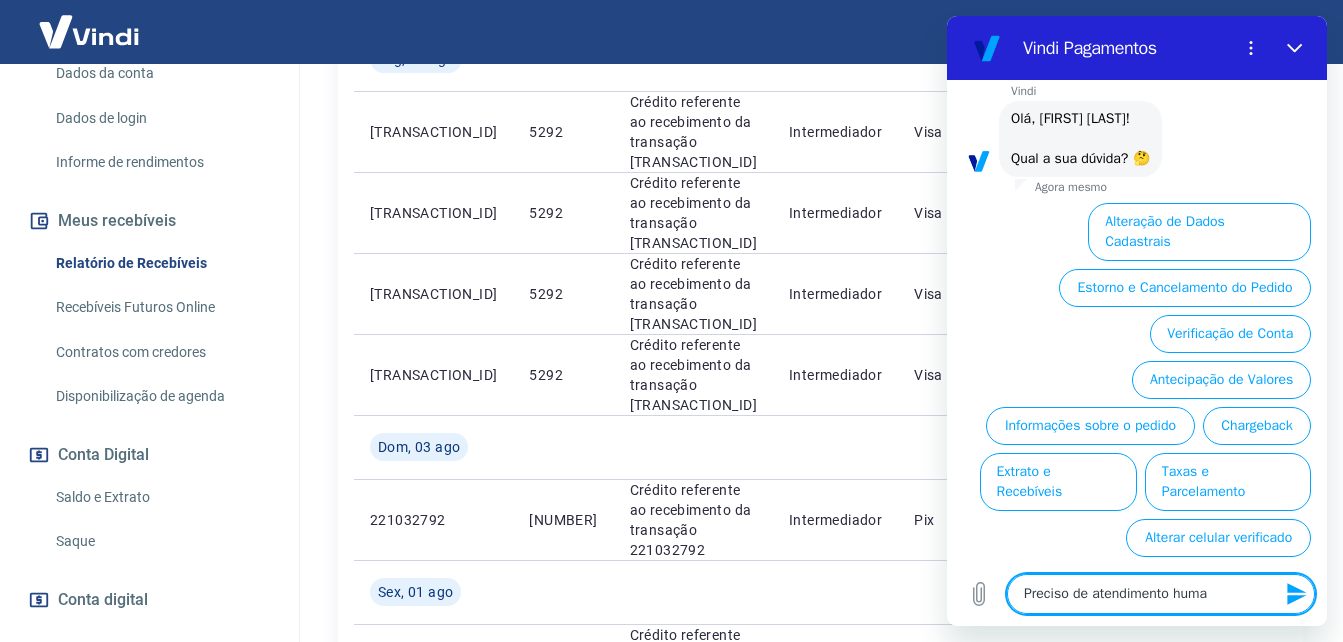type on "Preciso de atendimento human" 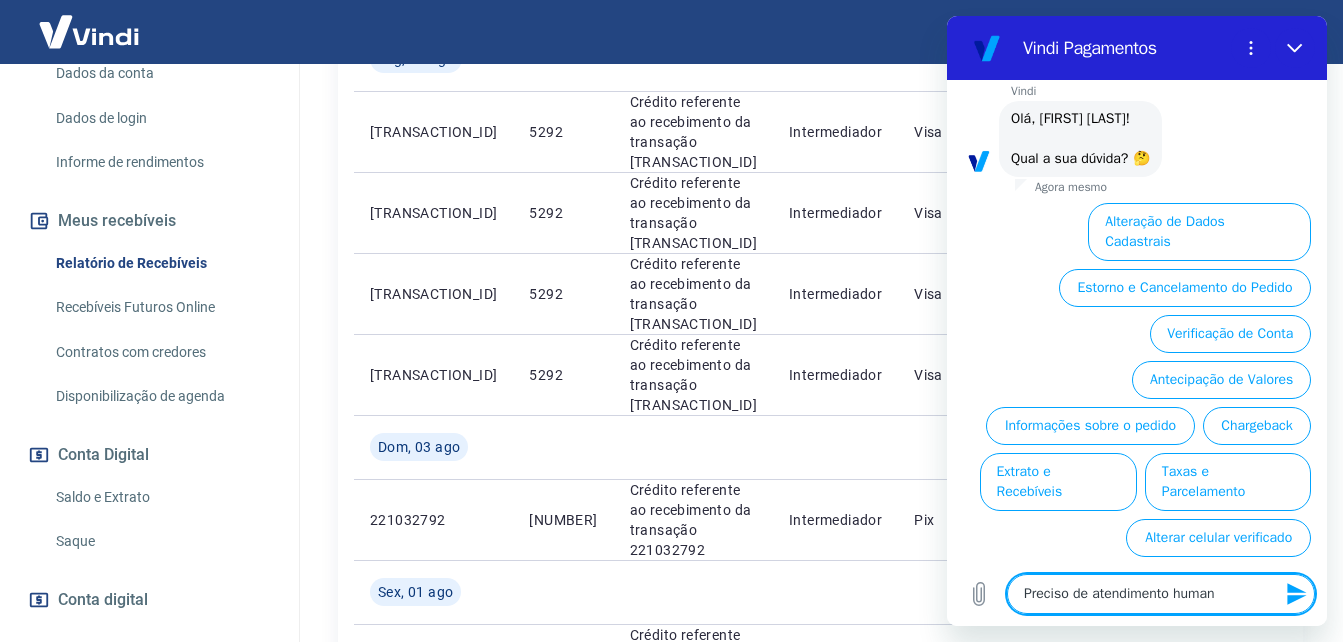 type on "Preciso de atendimento humani" 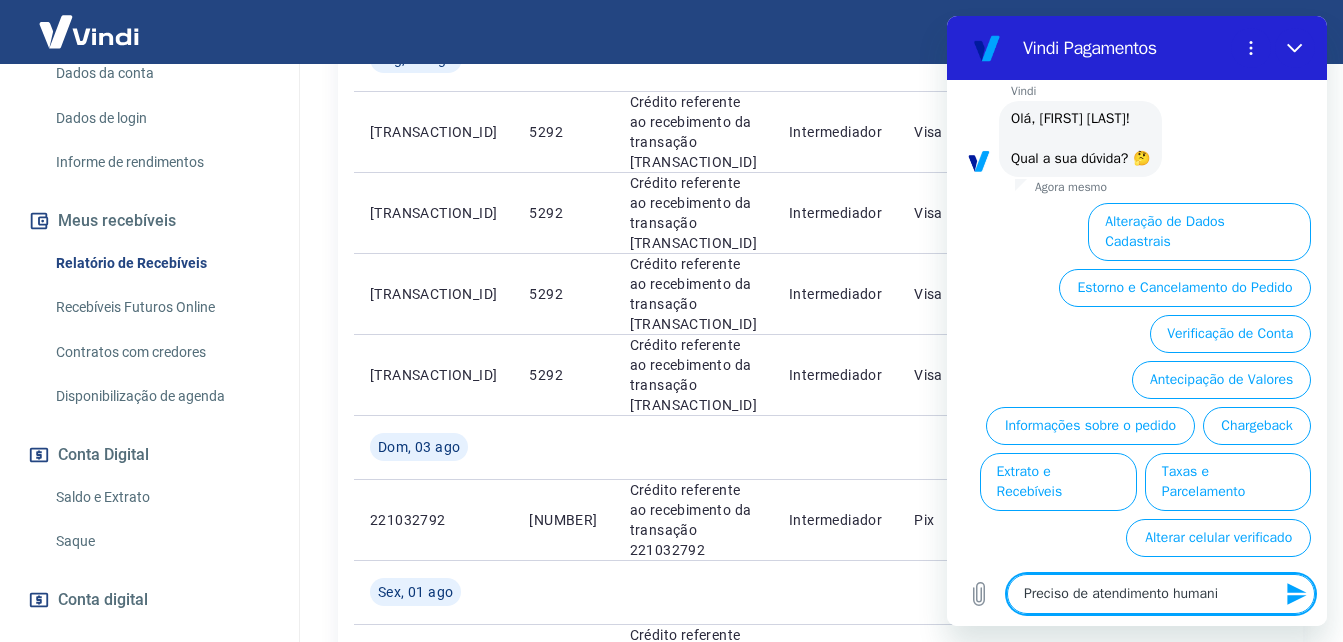 type on "Preciso de atendimento humaniz" 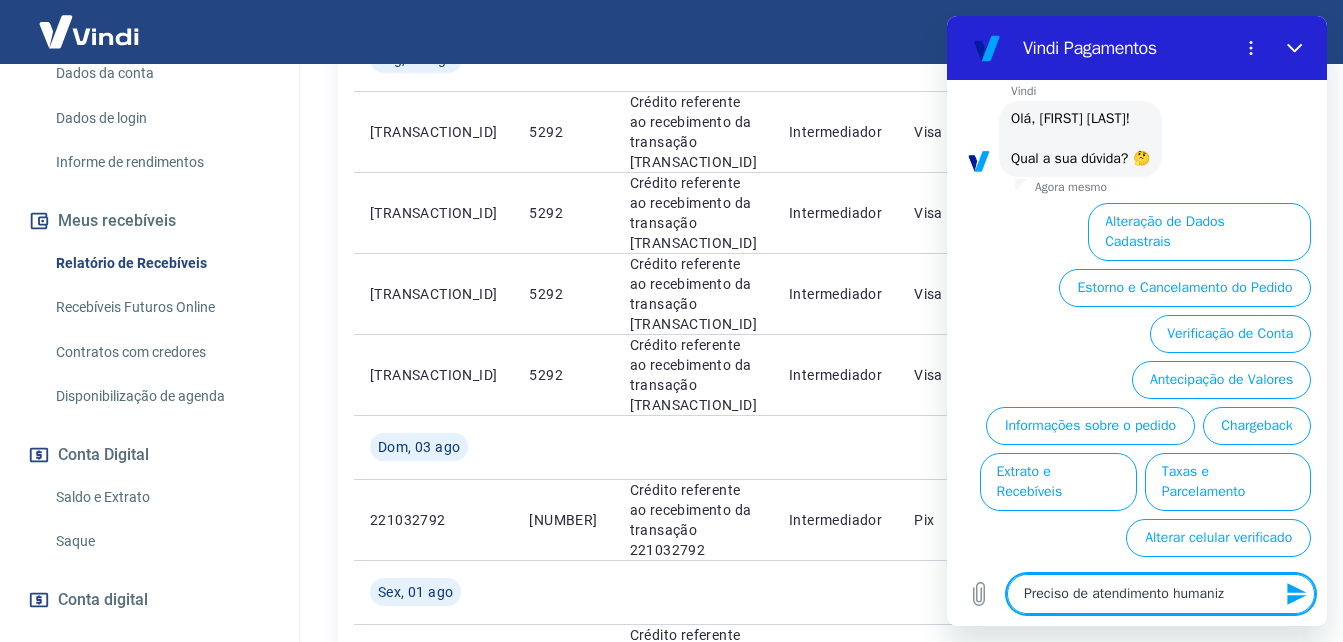 type on "Preciso de atendimento humaniza" 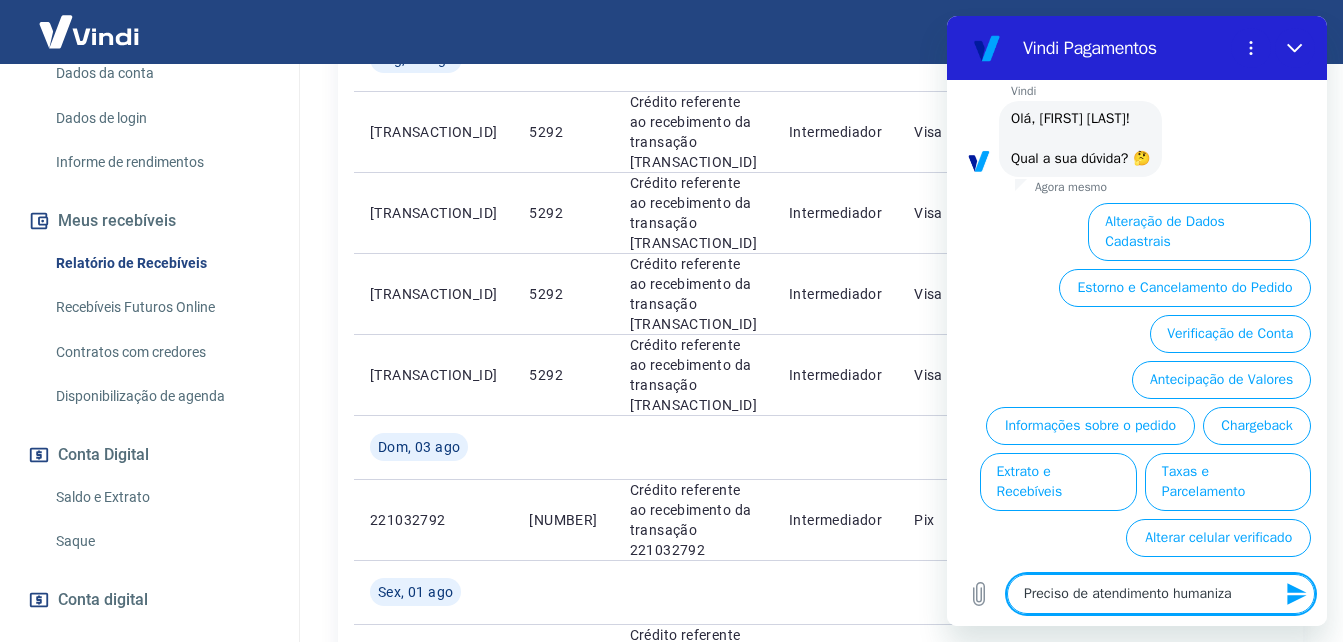 type on "Preciso de atendimento humanizad" 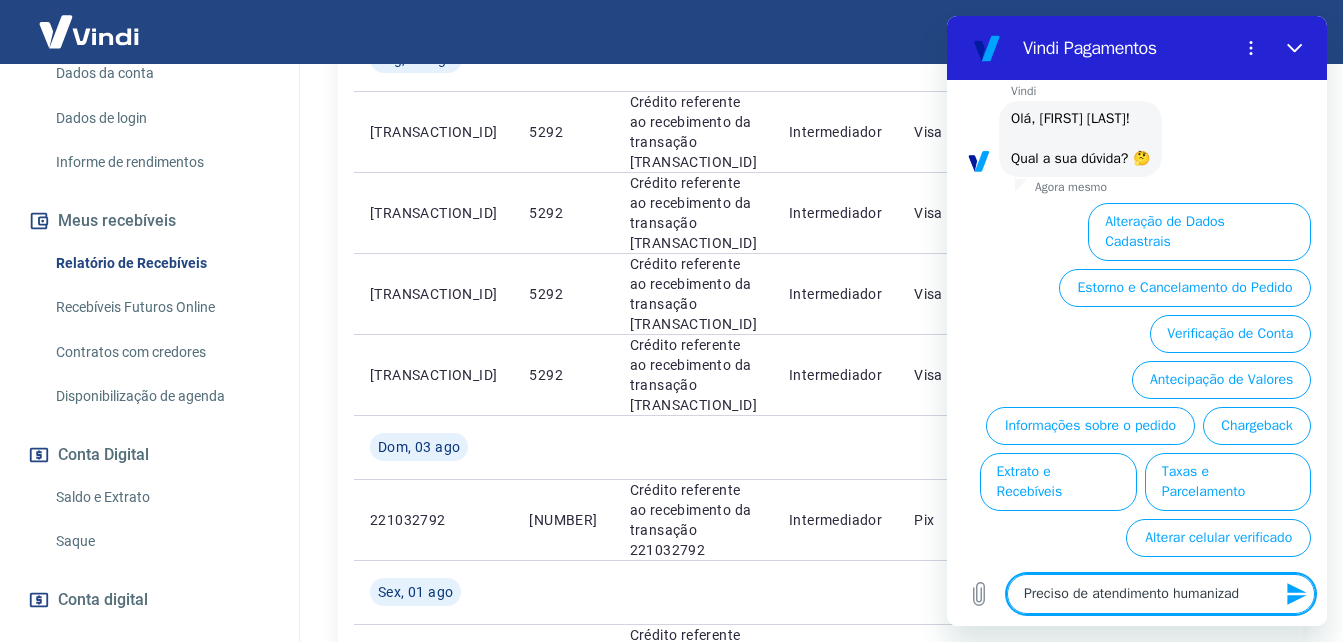 type on "Preciso de atendimento humanizado" 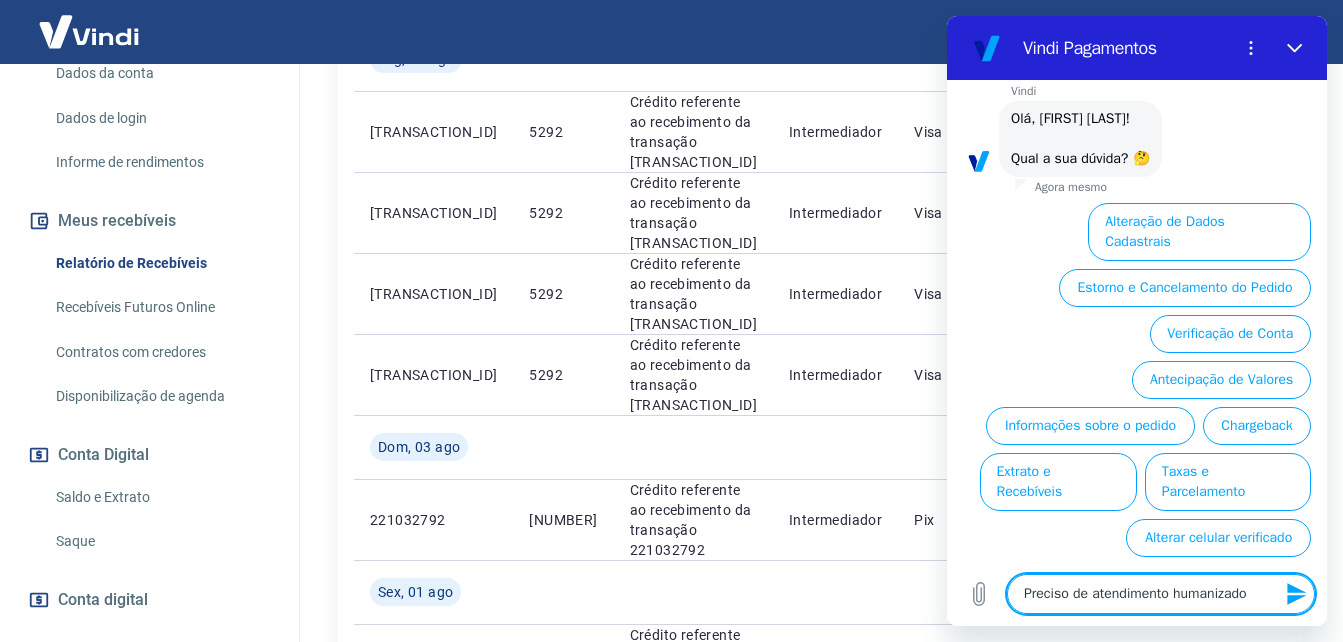 type 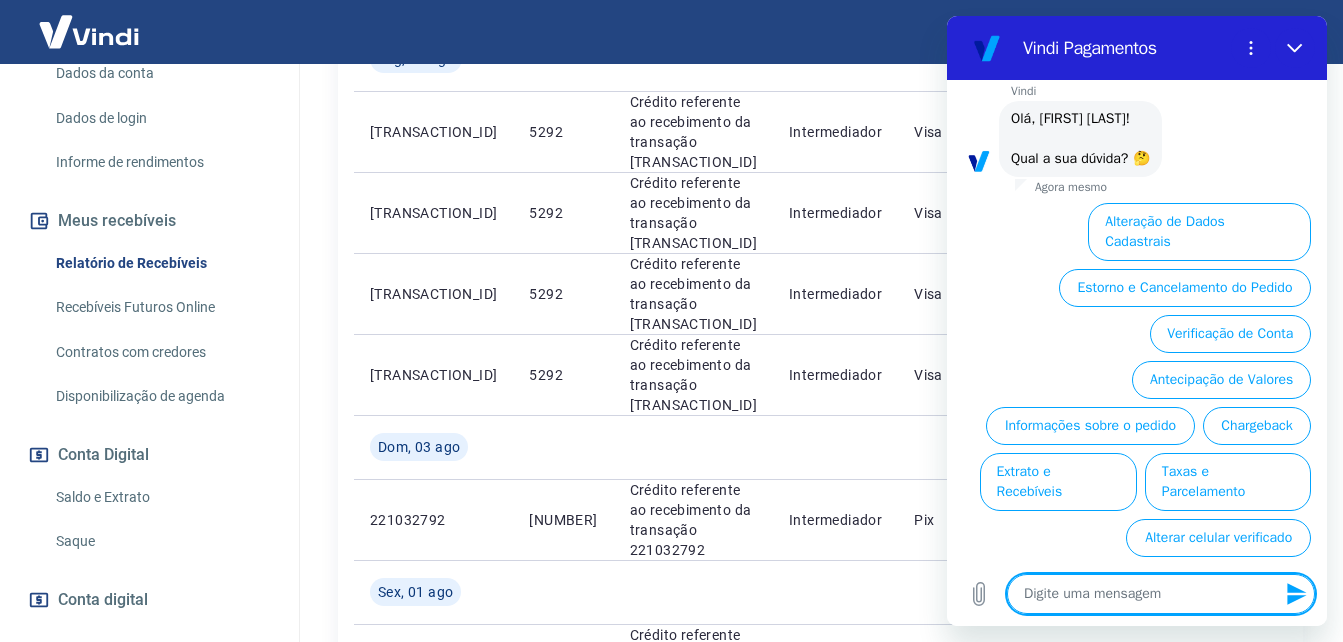 scroll, scrollTop: 0, scrollLeft: 0, axis: both 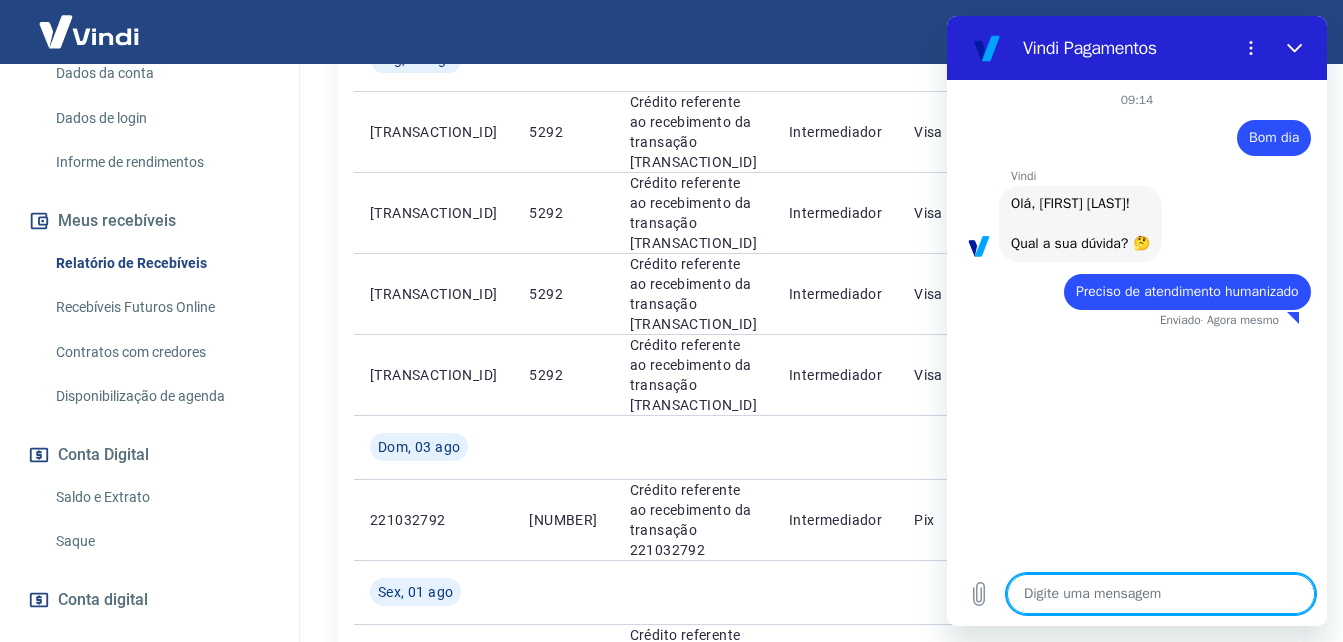 type on "x" 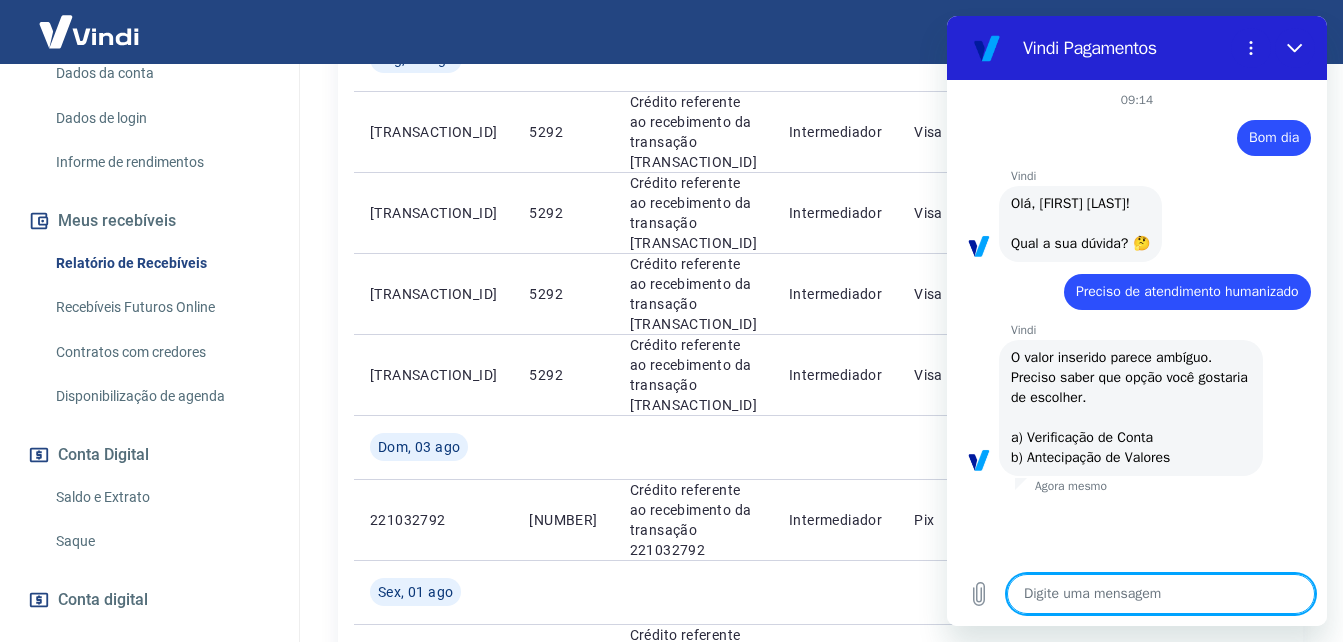 type on "a" 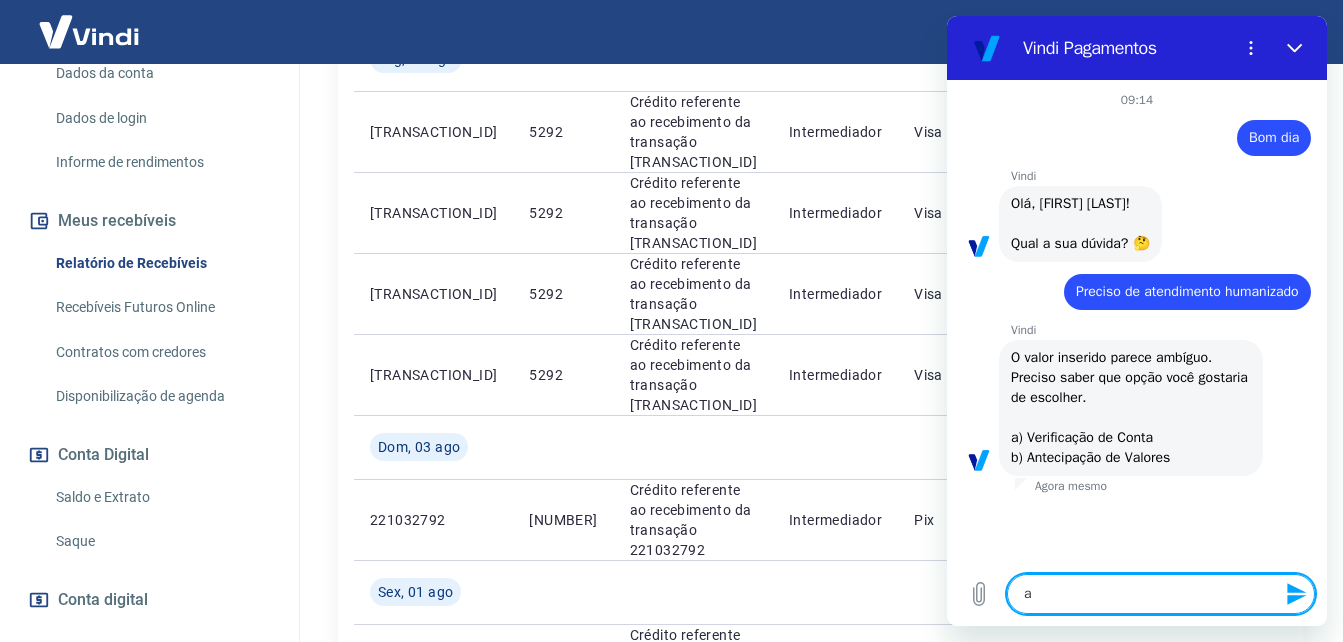 type on "at" 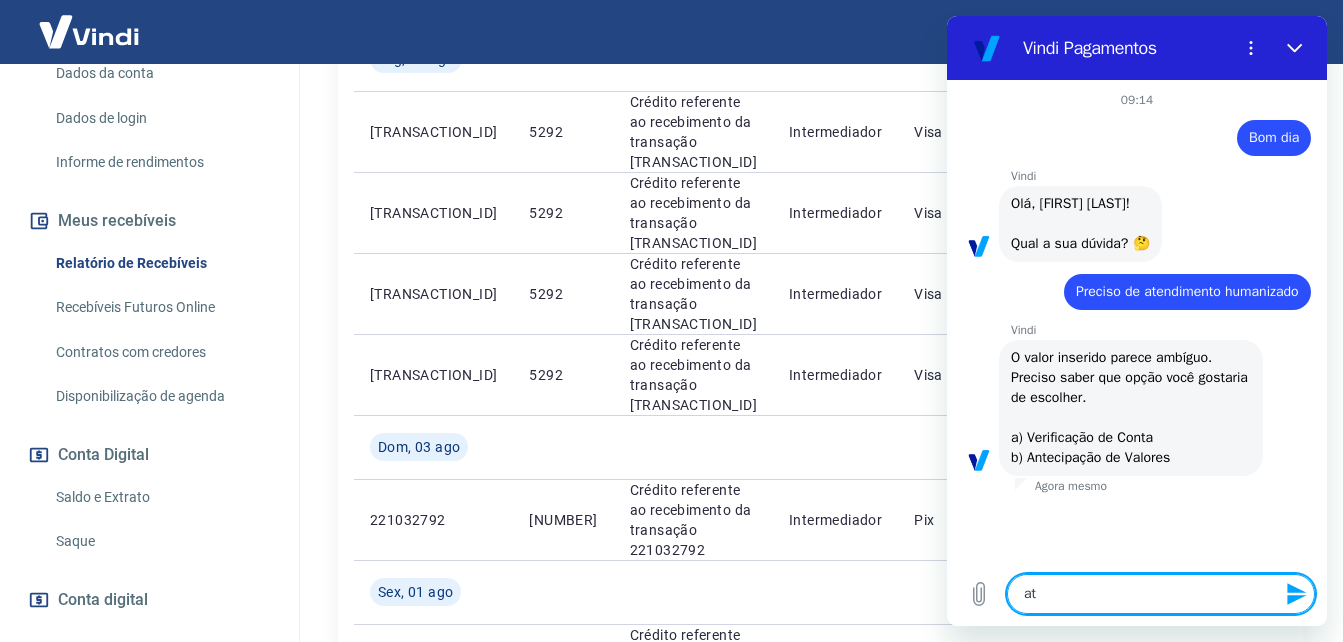 type on "ate" 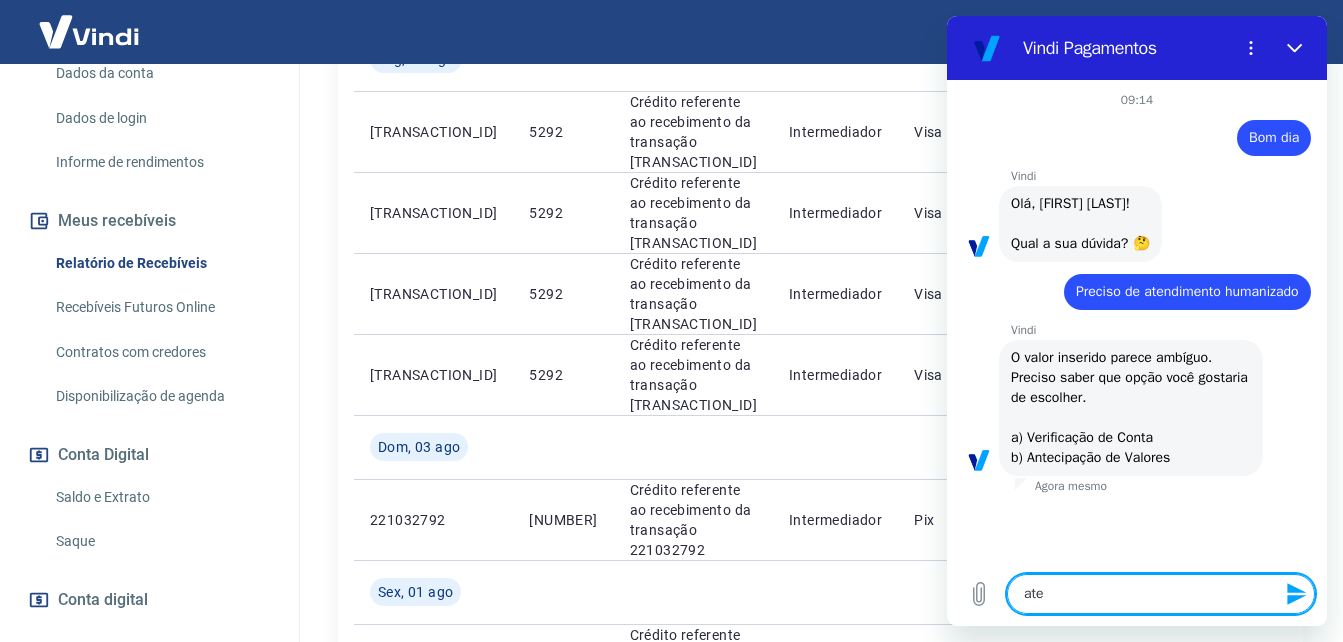type on "aten" 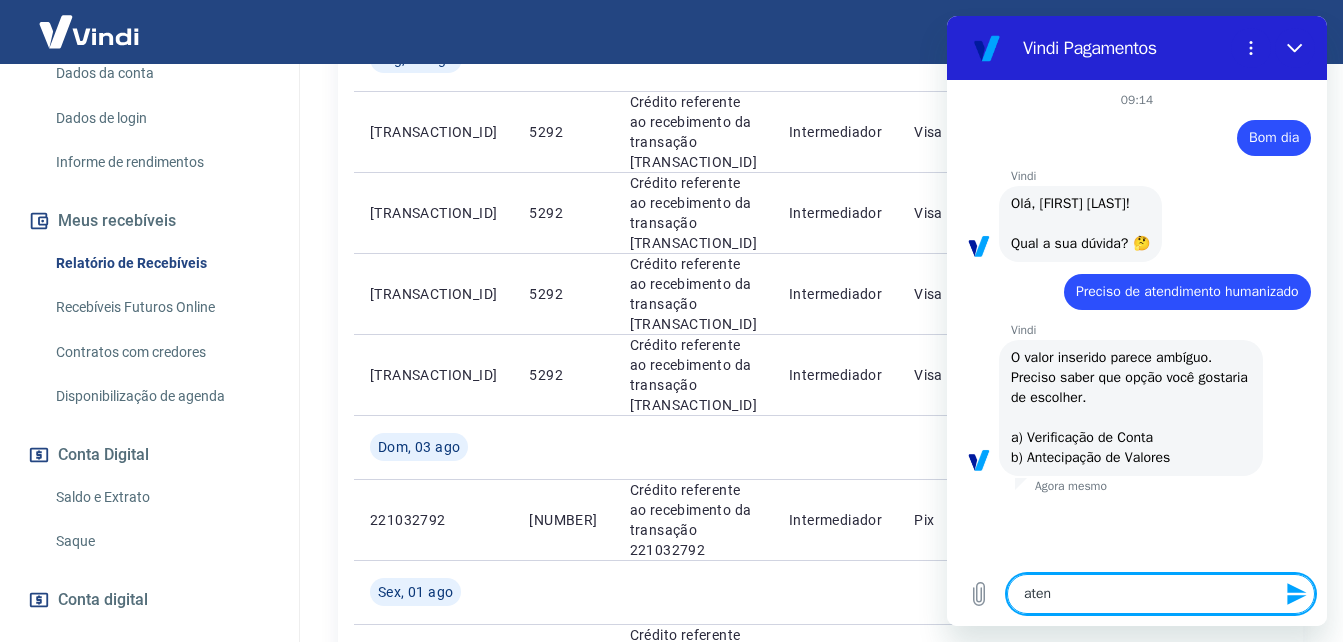 type on "atend" 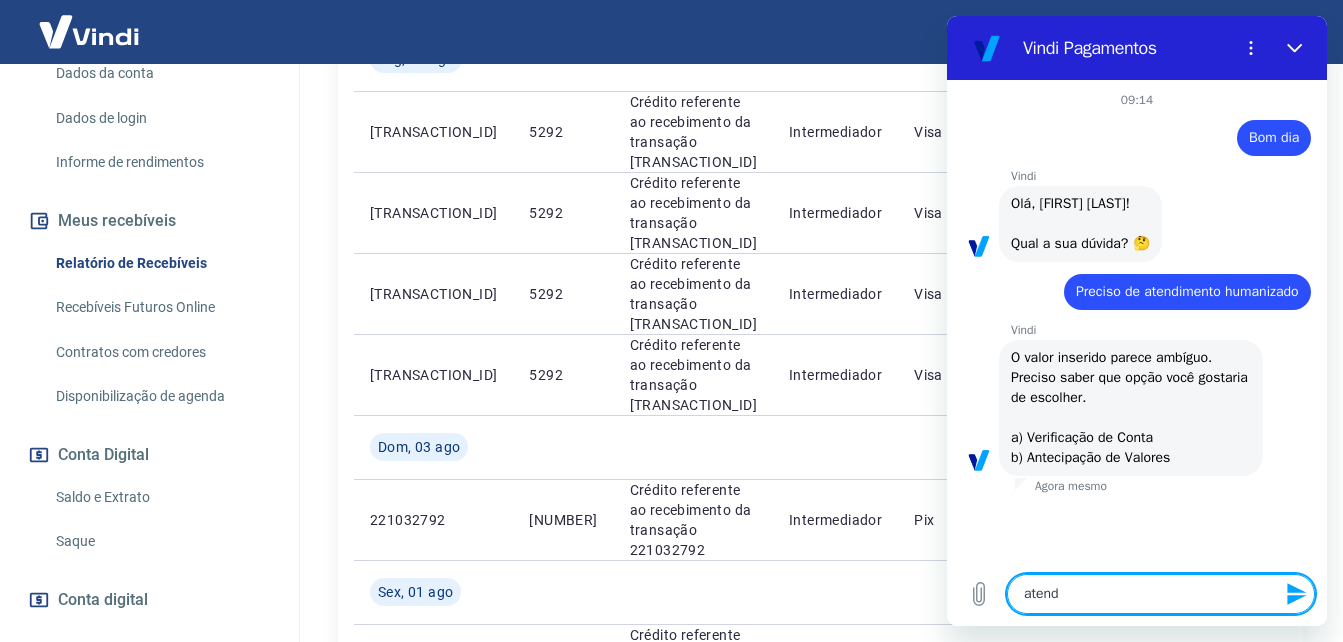 type on "atendi" 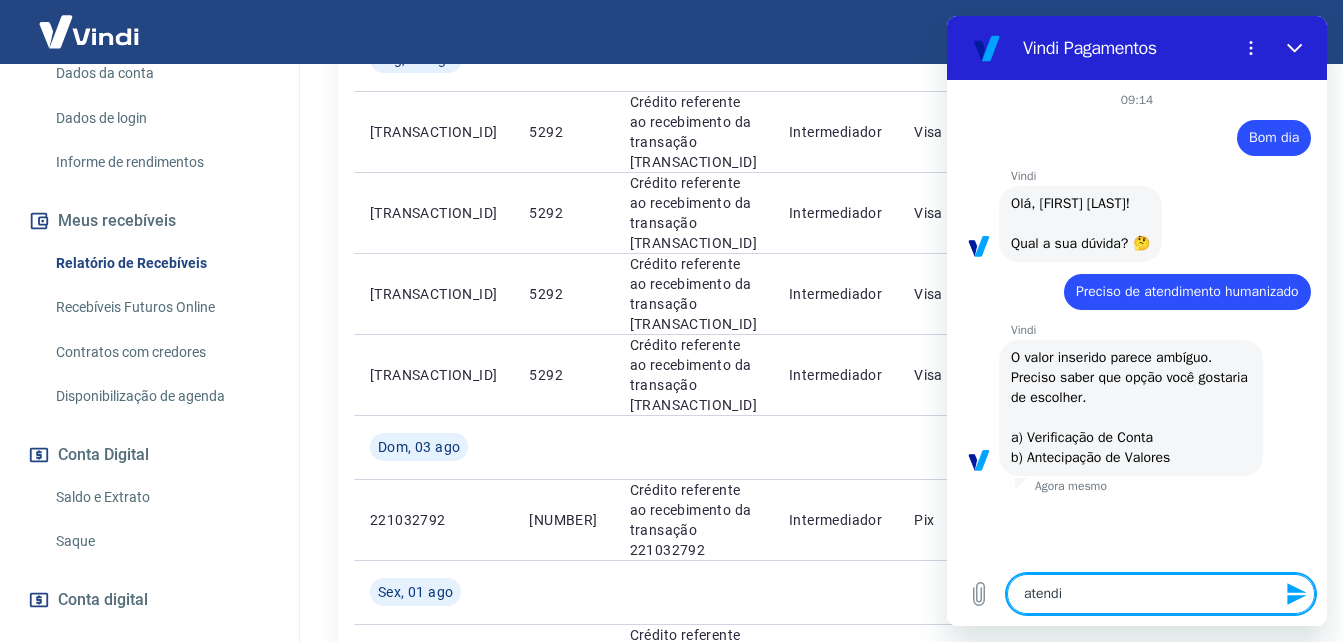 type on "atendim" 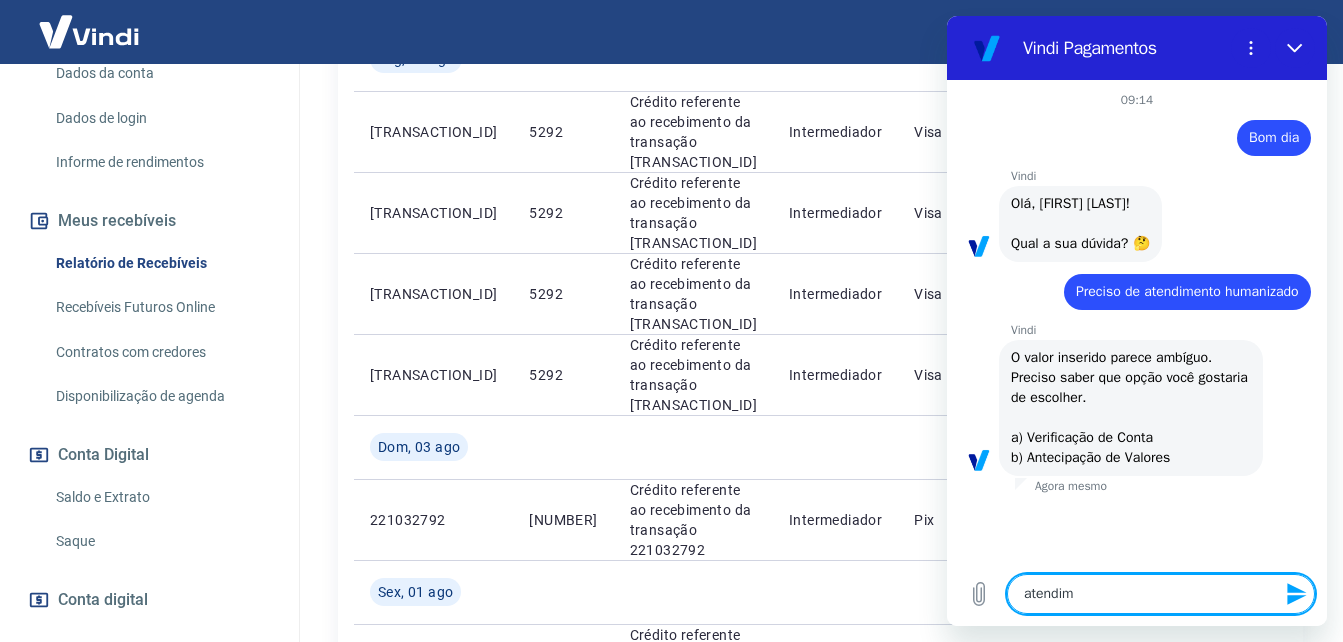 type on "atendime" 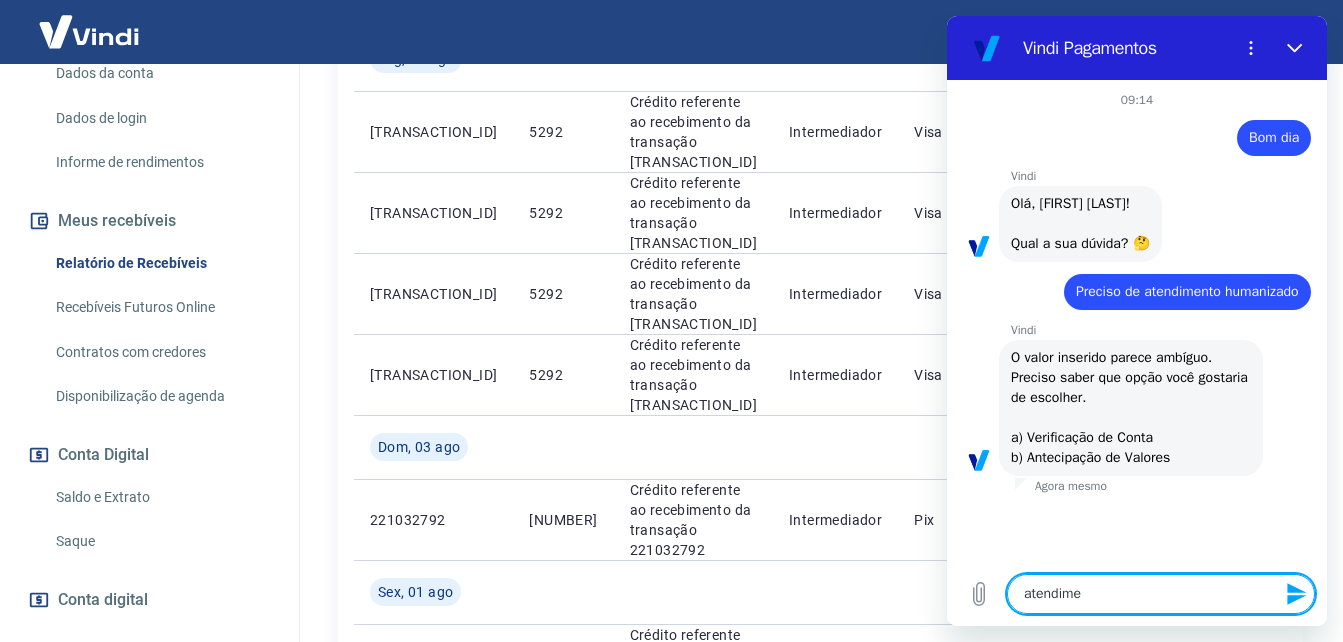 type on "atendimen" 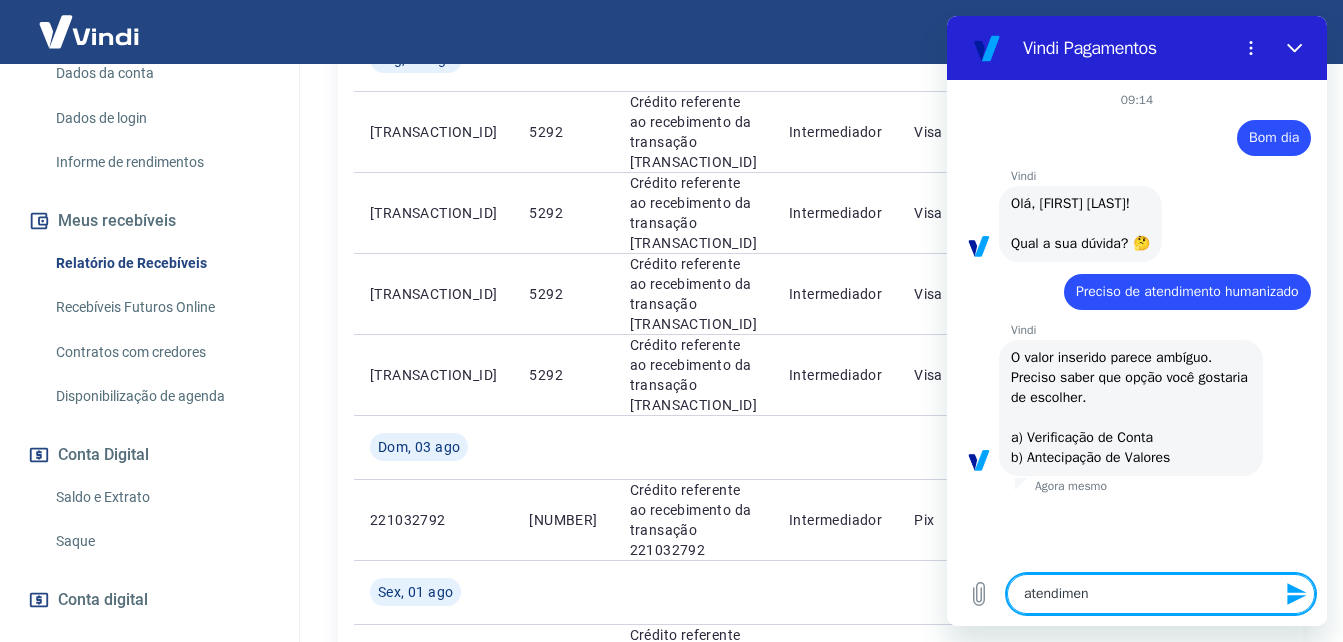 type on "atendiment" 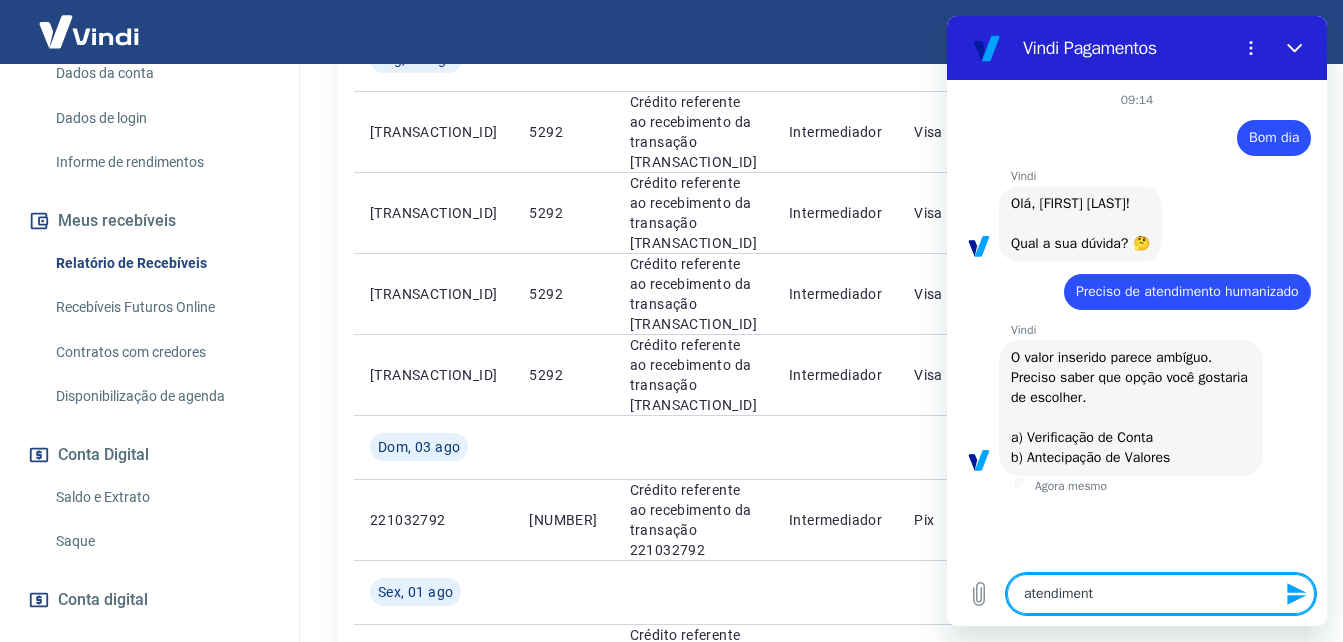 type on "atendimento" 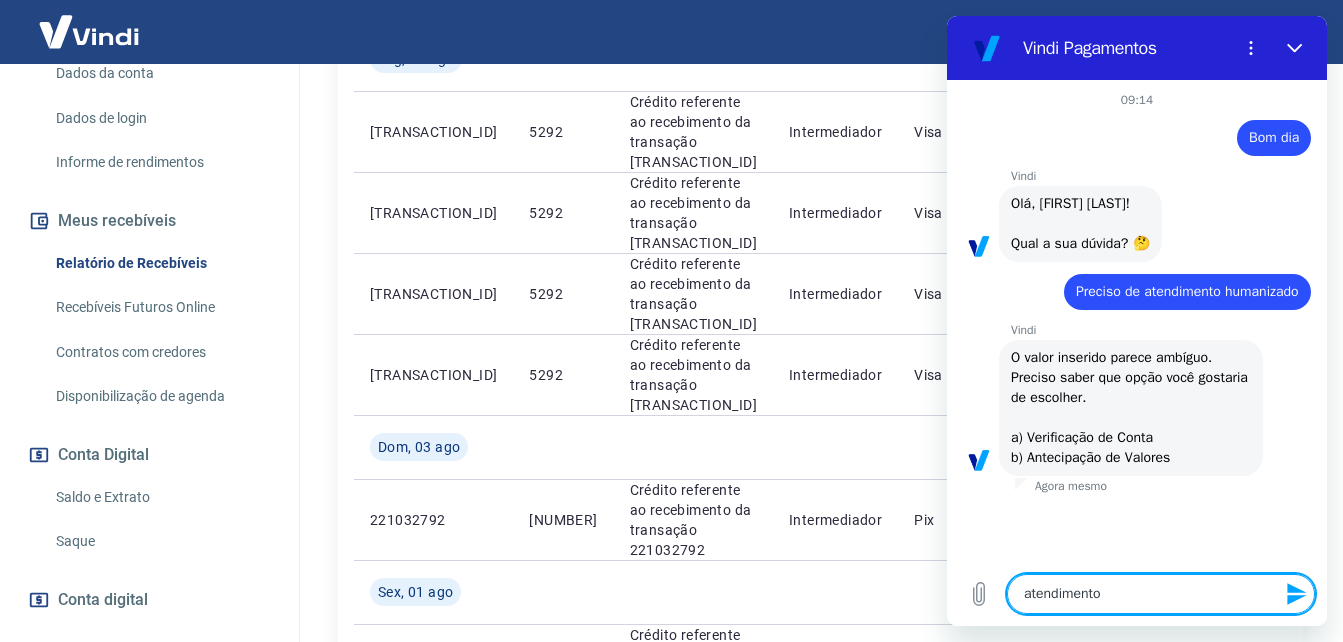 type on "x" 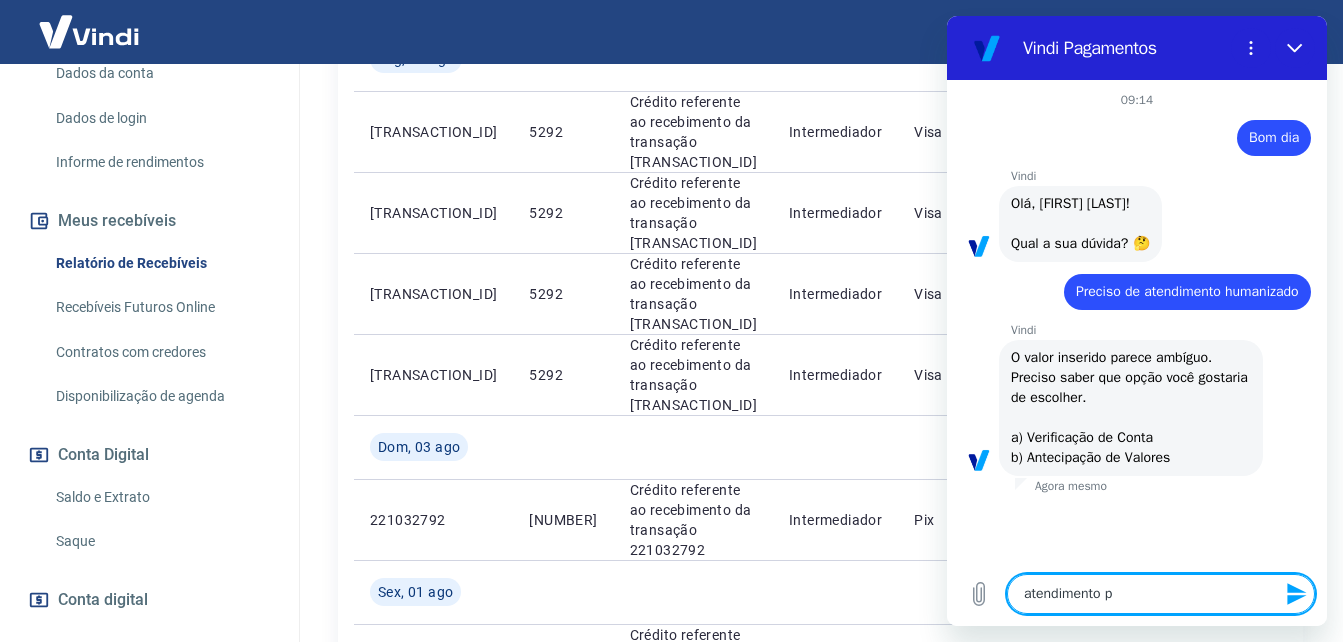 type on "atendimento pe" 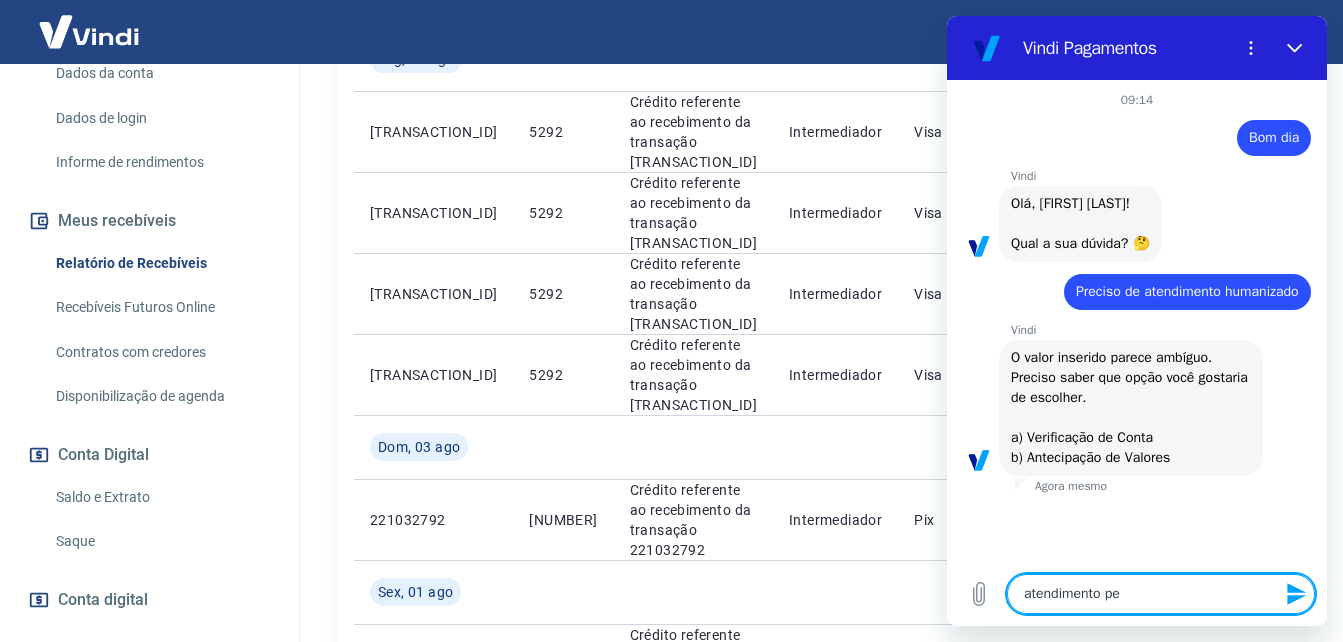 type on "atendimento pes" 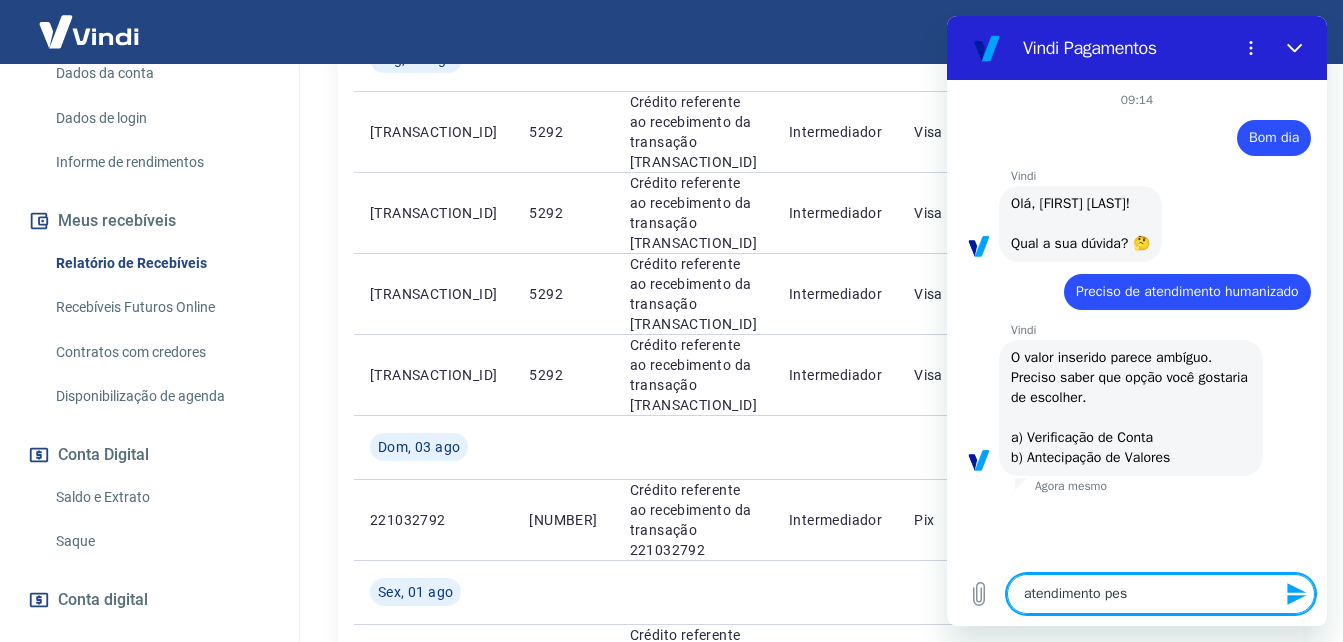 type on "atendimento pess" 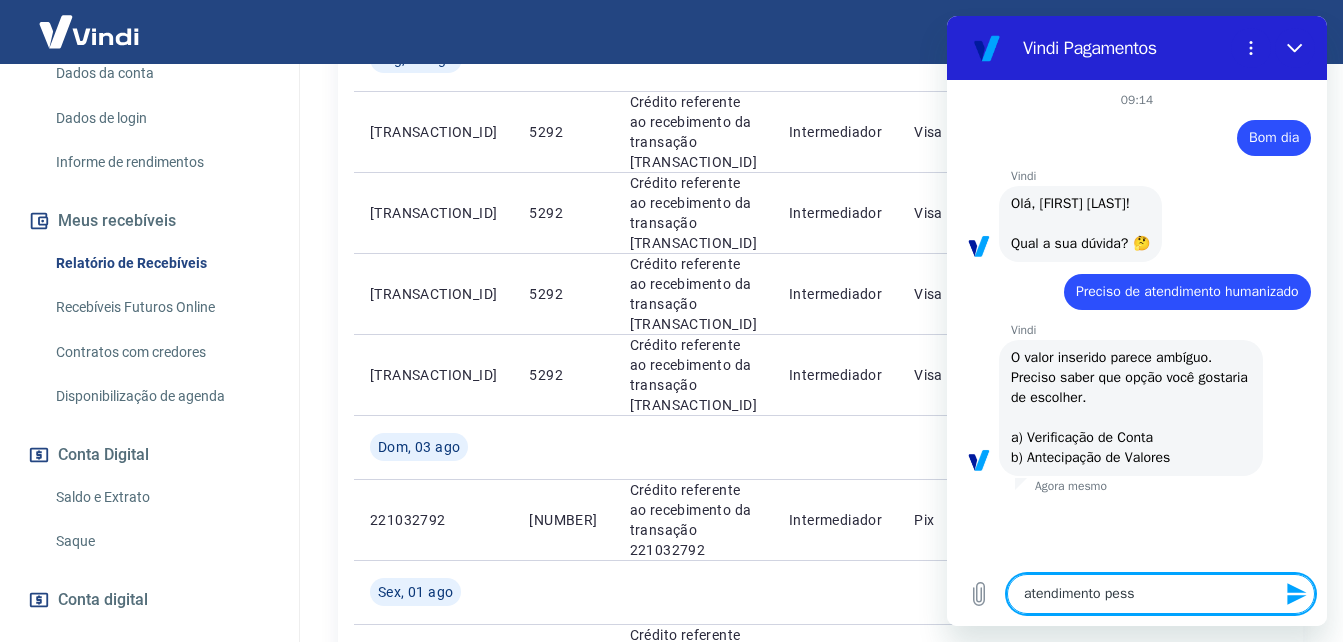 type on "atendimento pessa" 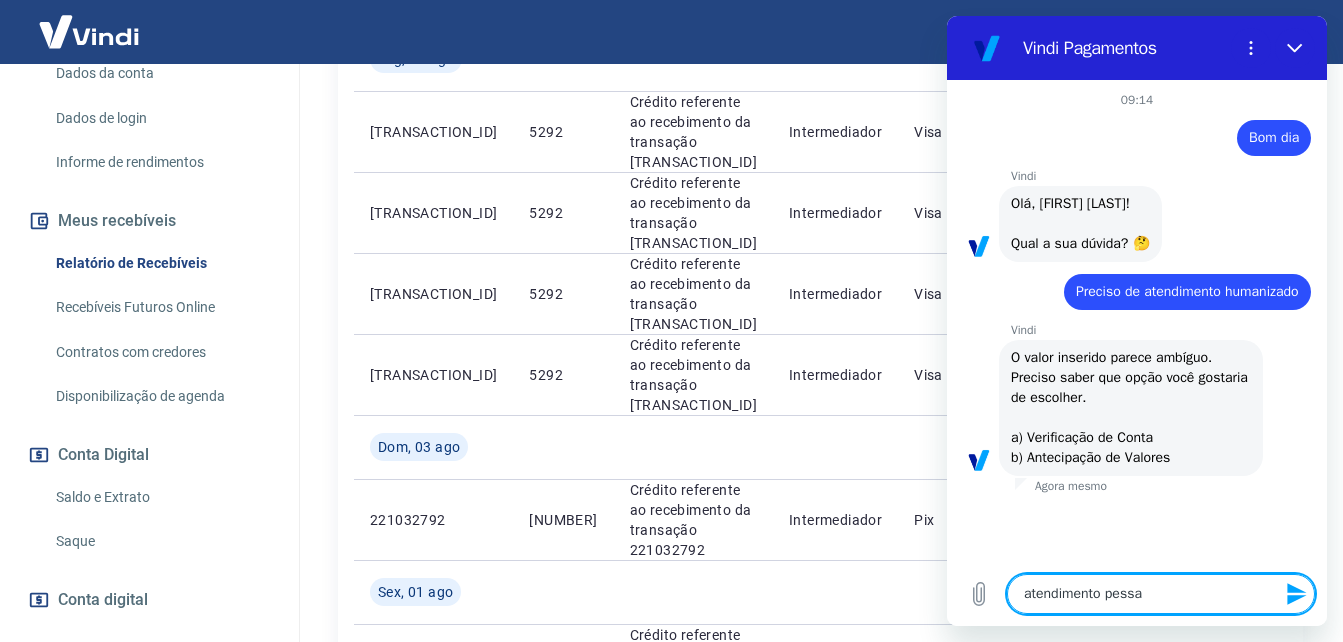 type on "atendimento pessao" 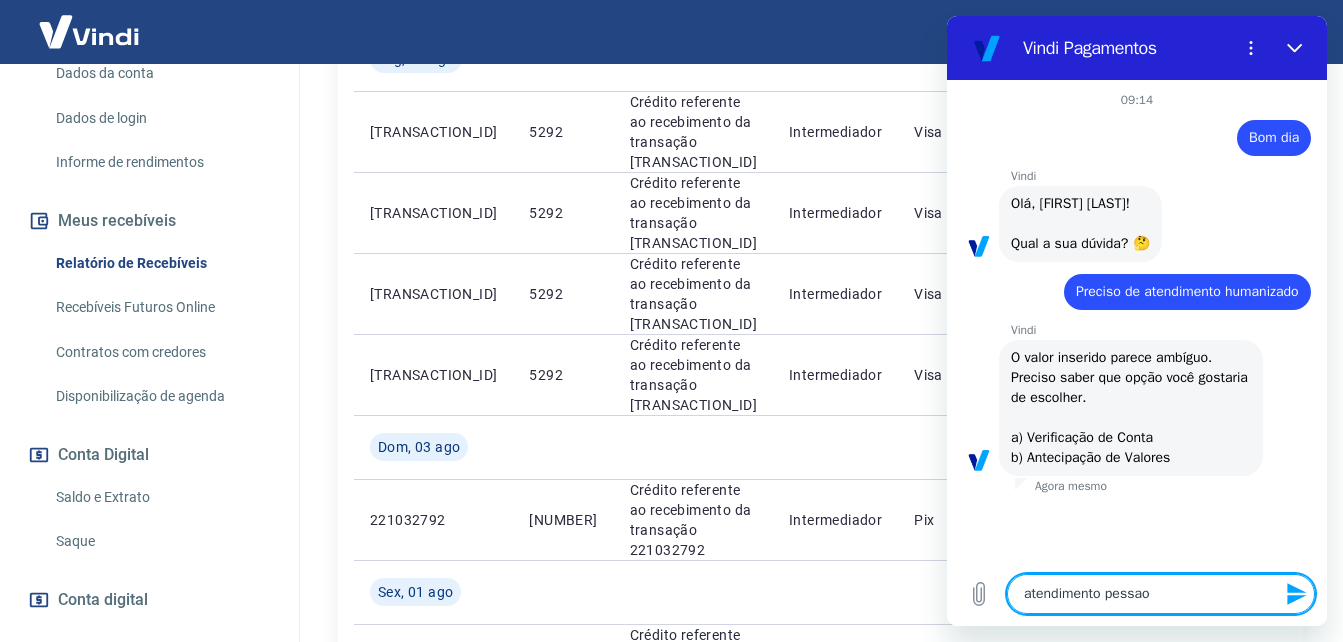 type on "atendimento pessaol" 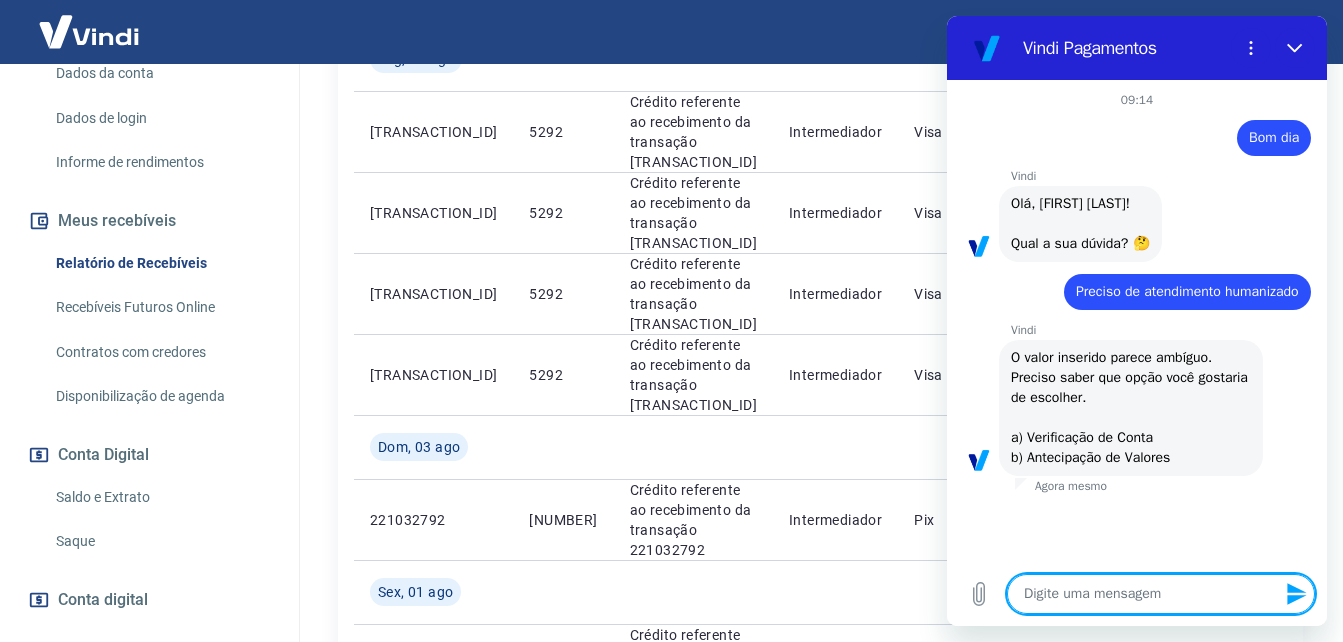 type on "7" 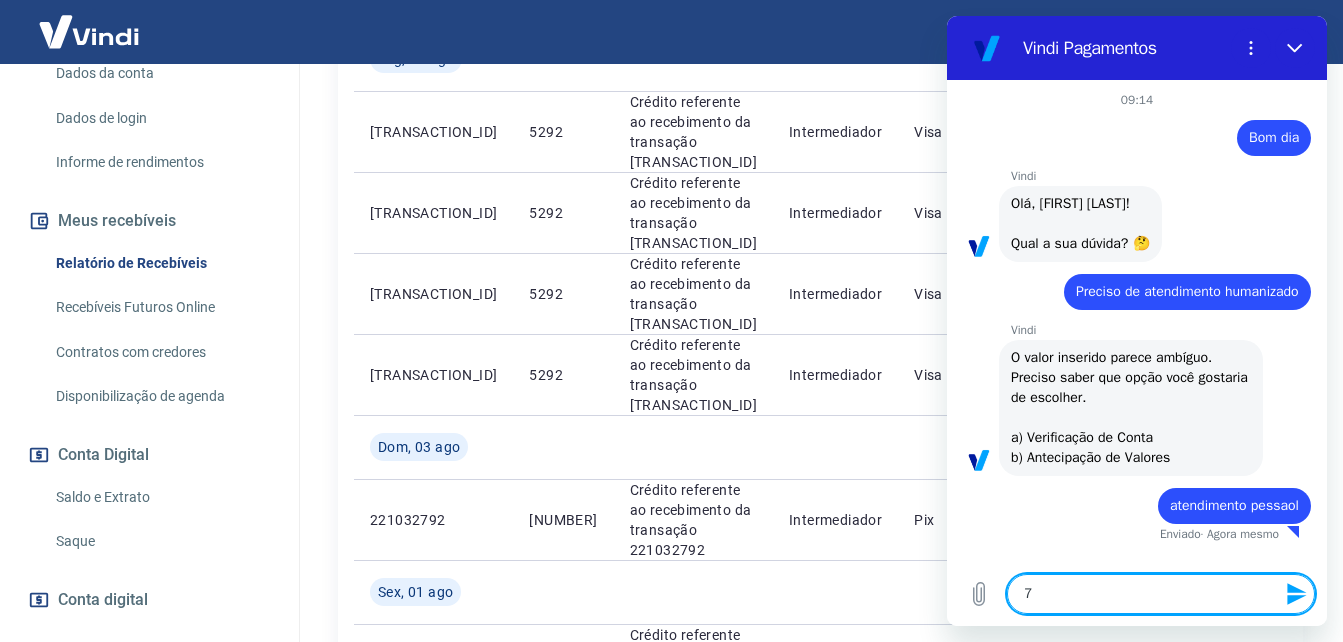 type on "x" 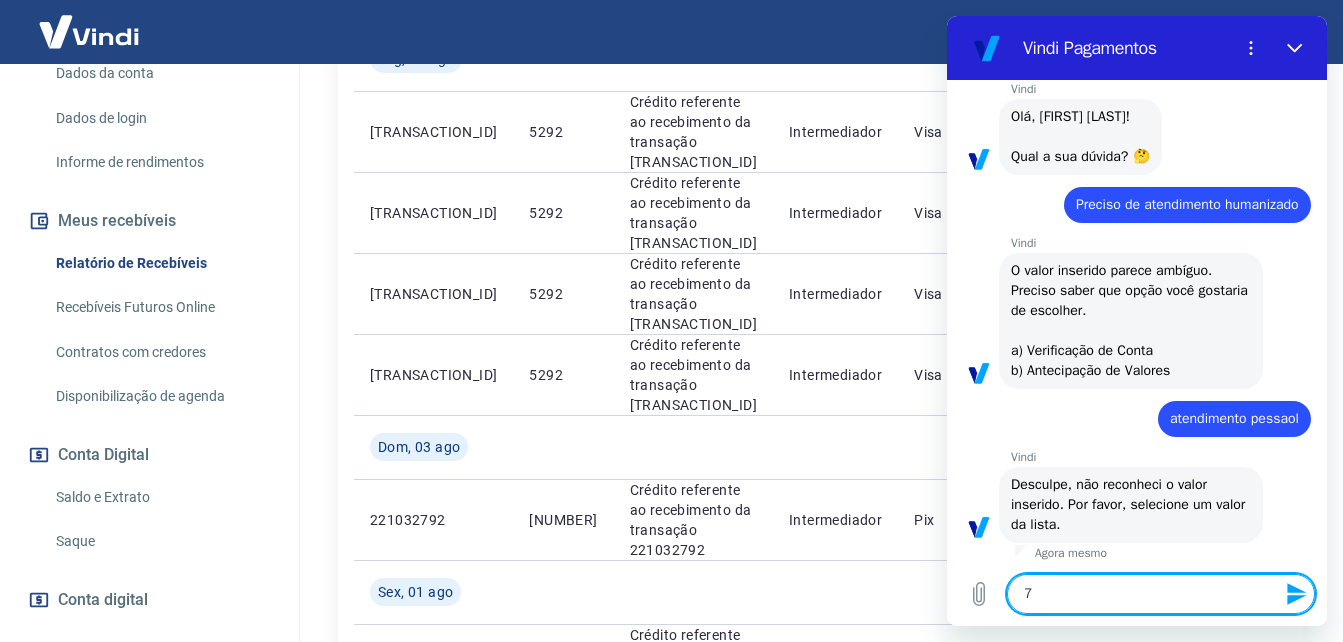 scroll, scrollTop: 91, scrollLeft: 0, axis: vertical 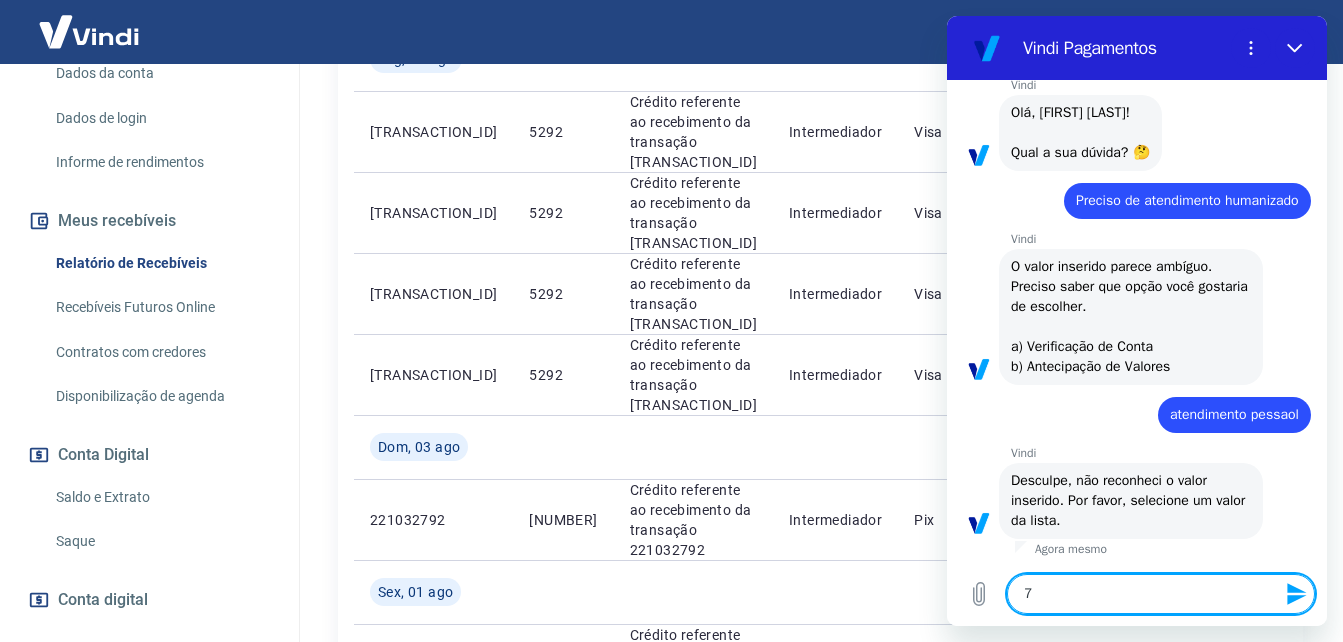 type 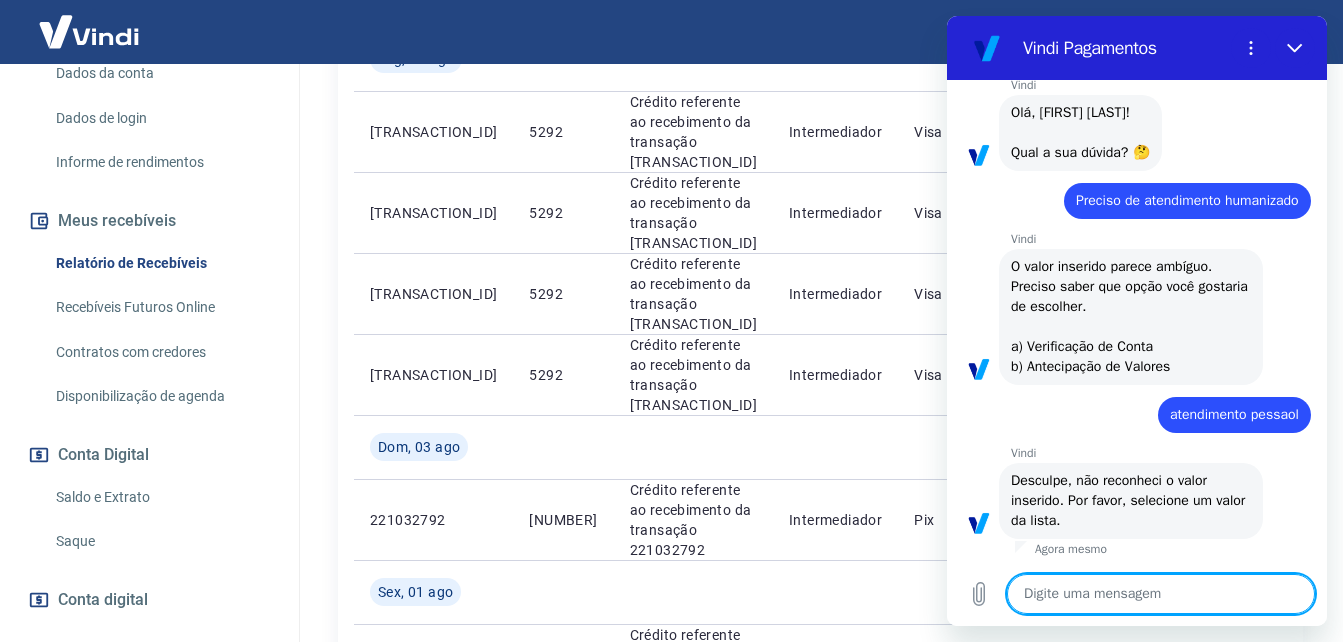 type on "p" 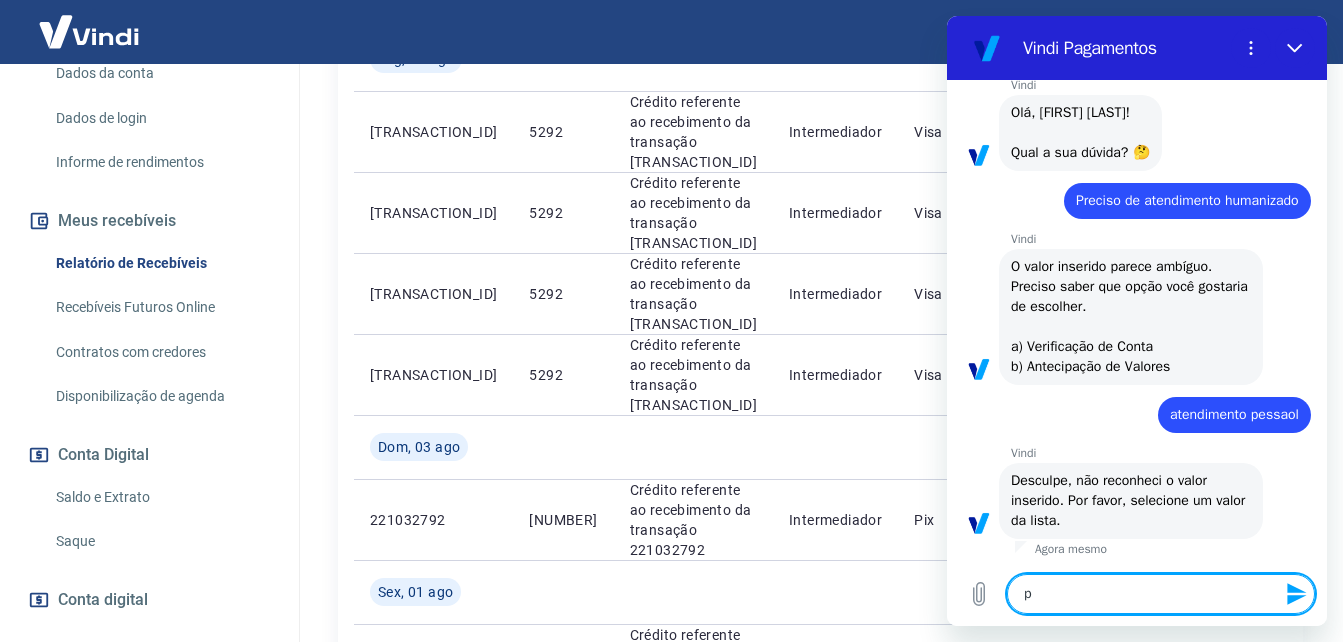 type on "pr" 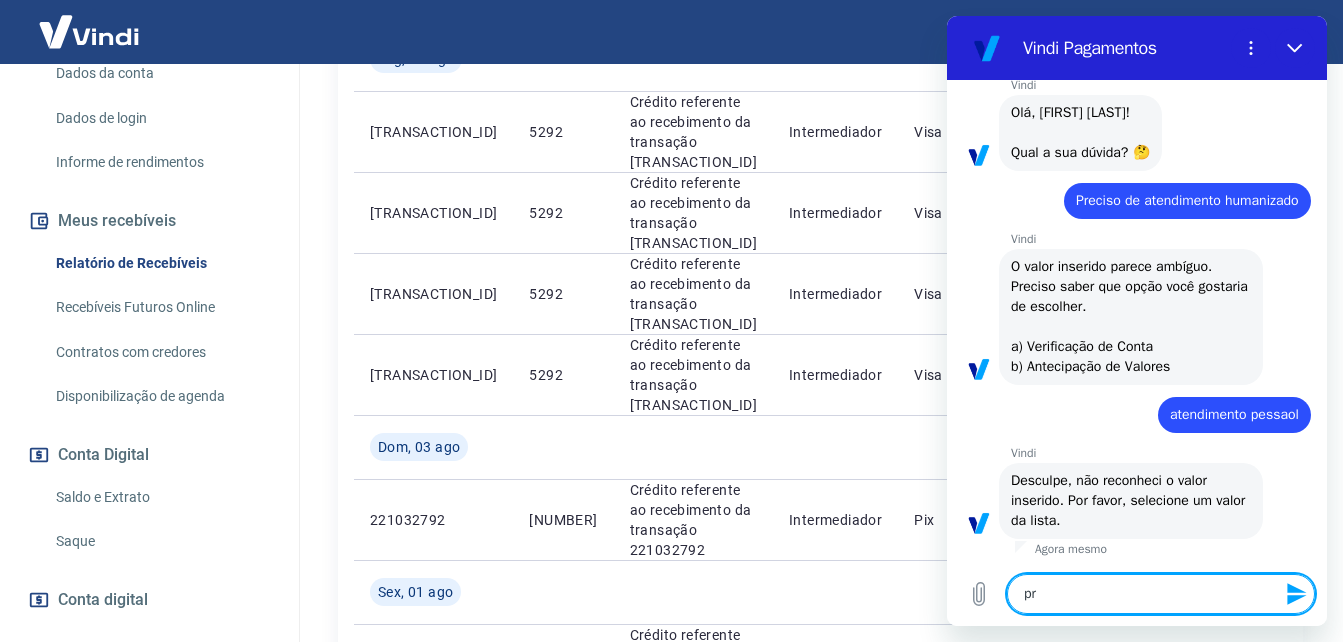 type on "pre" 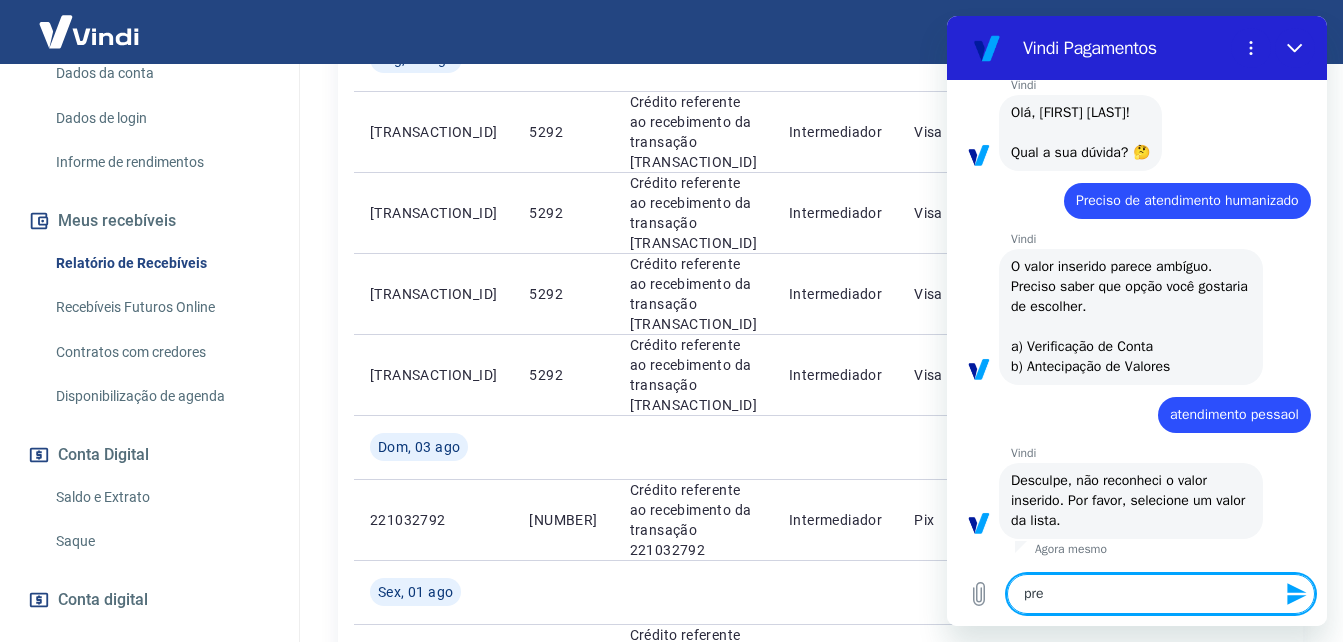 type on "prec" 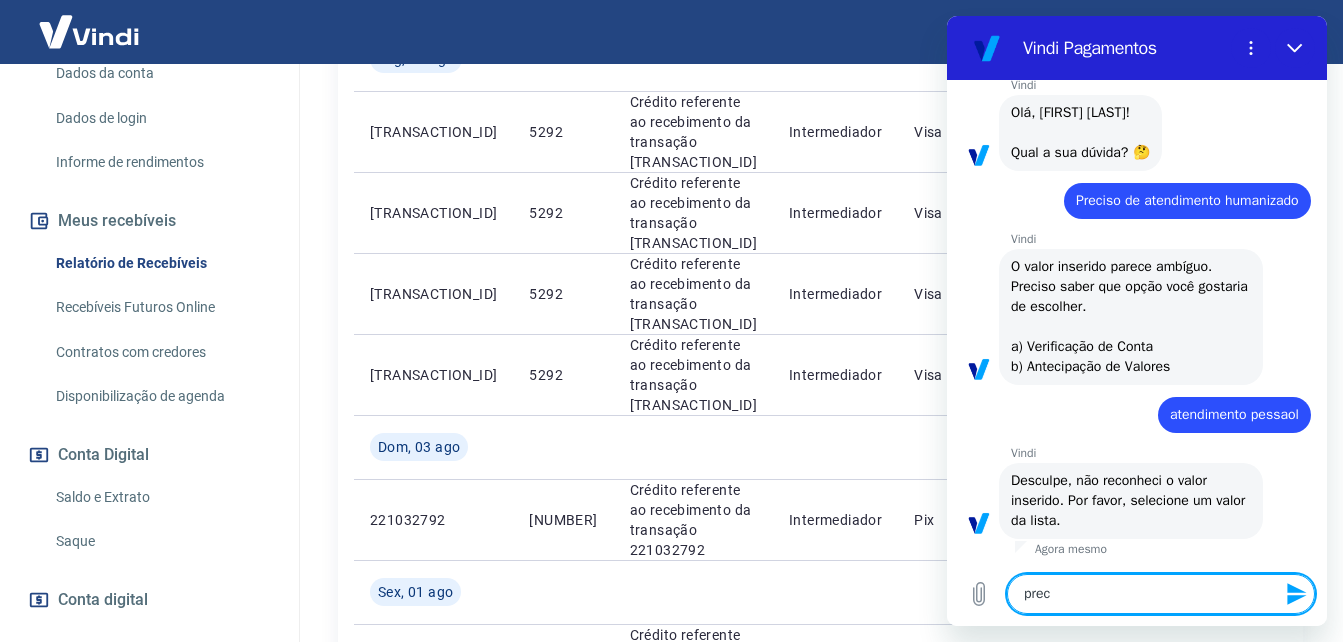 type on "preci" 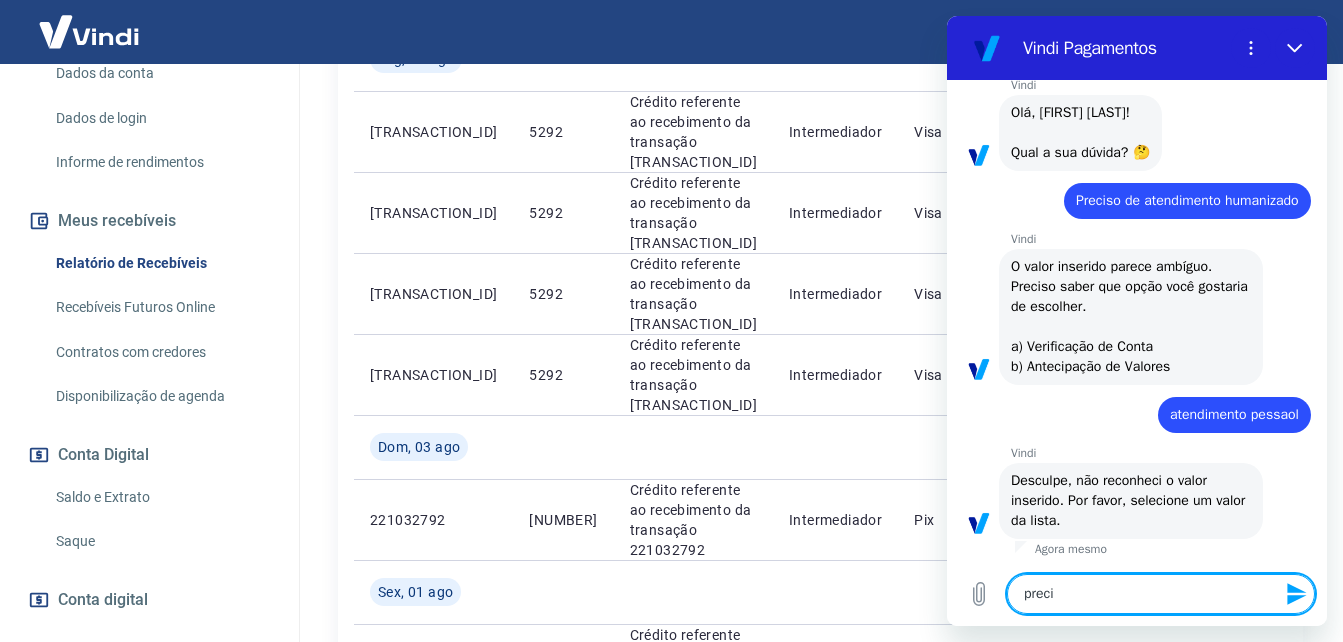 type on "precis" 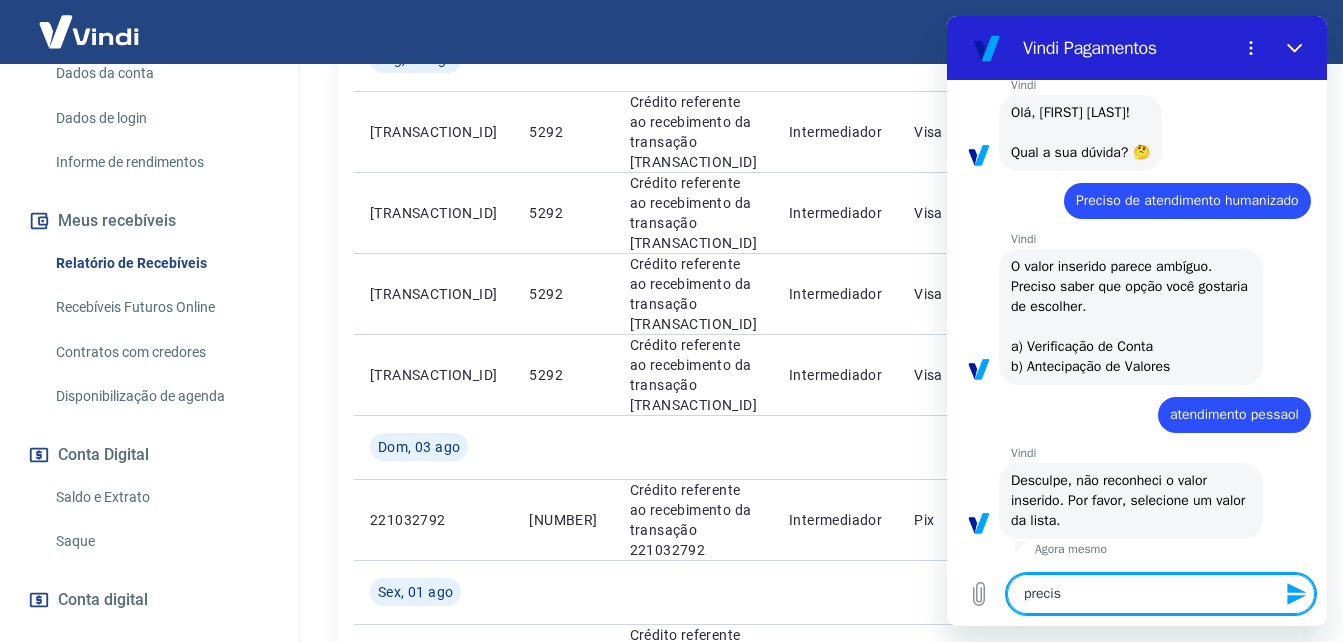 type on "preciso" 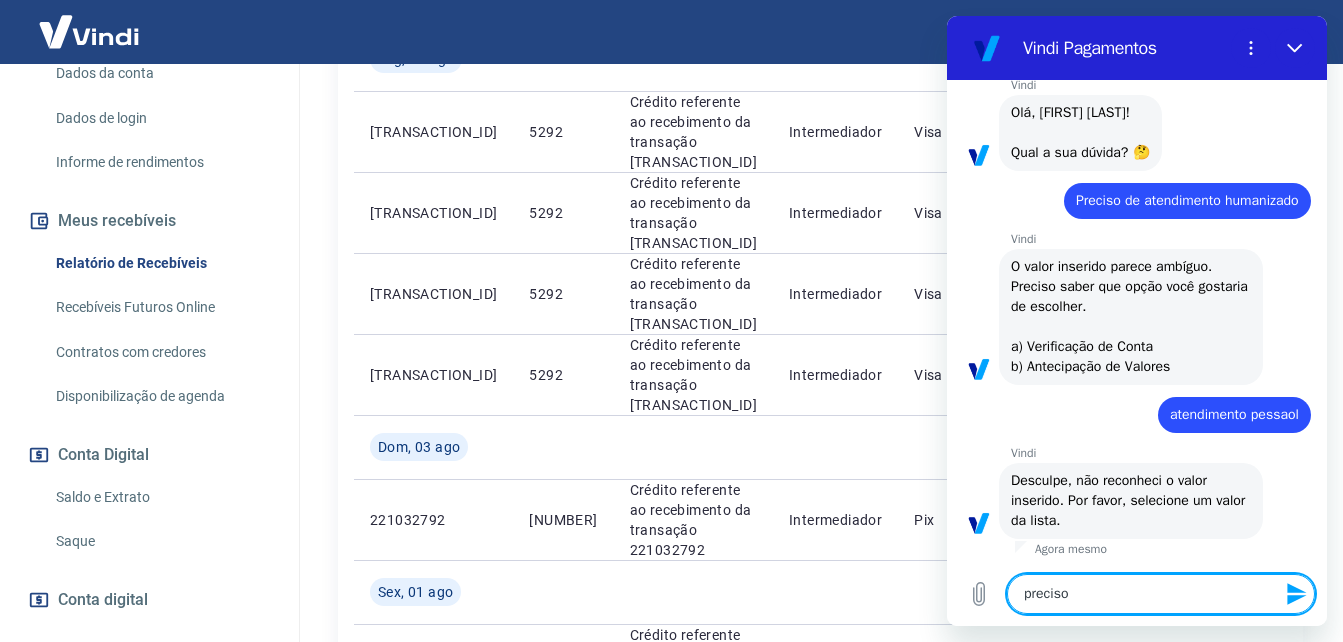 type on "preciso" 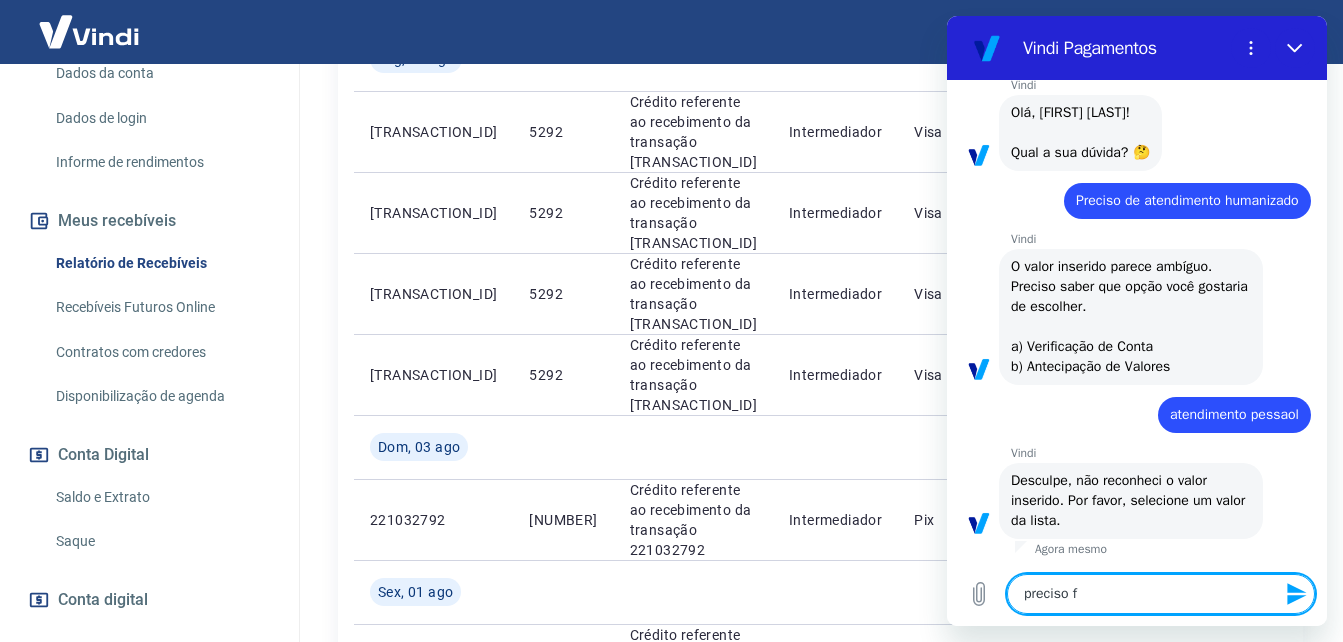 type on "preciso fa" 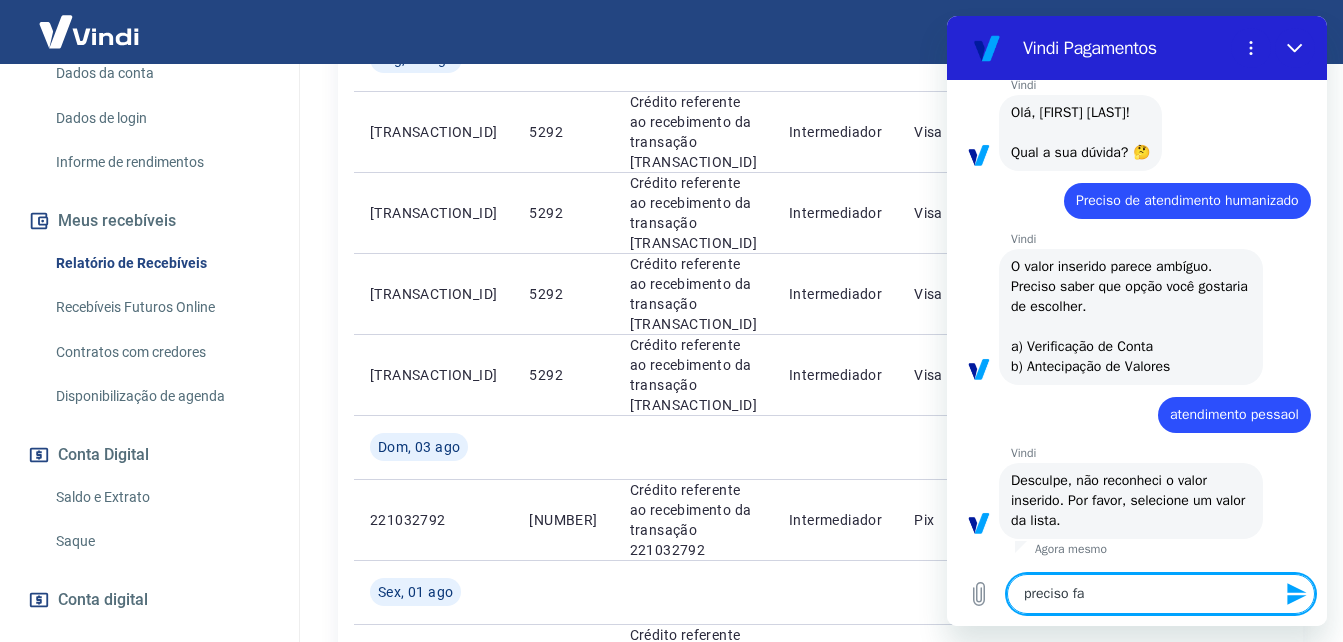 type on "preciso fal" 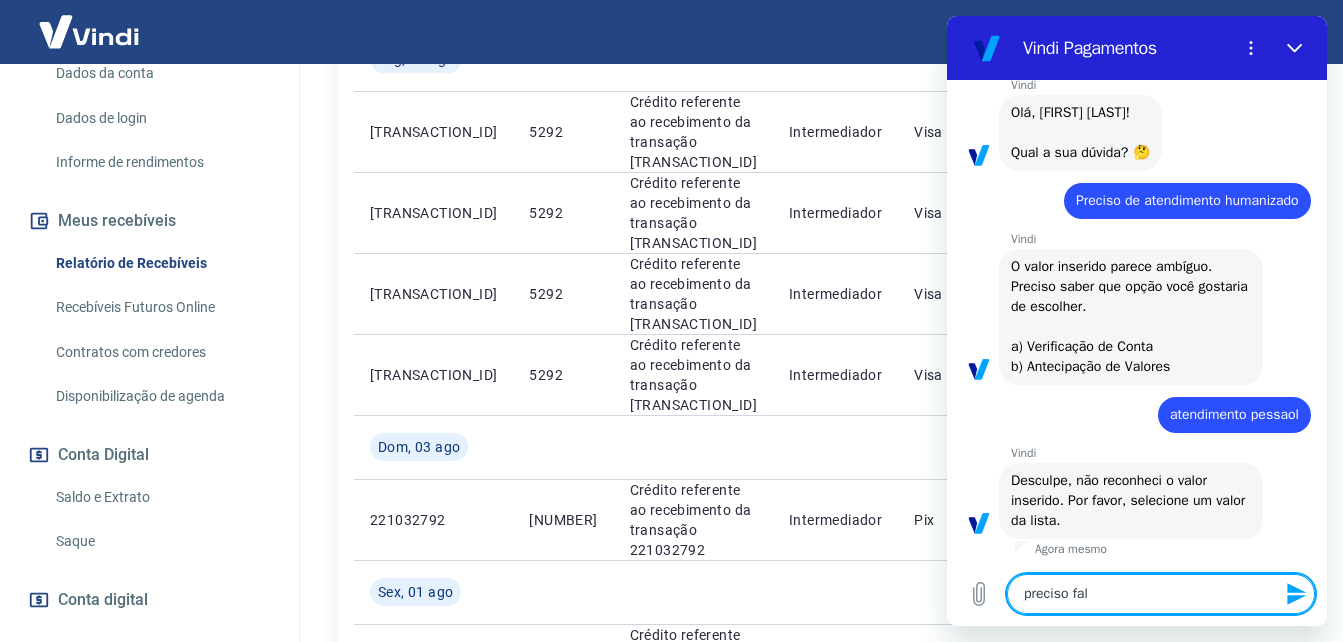 type on "preciso fala" 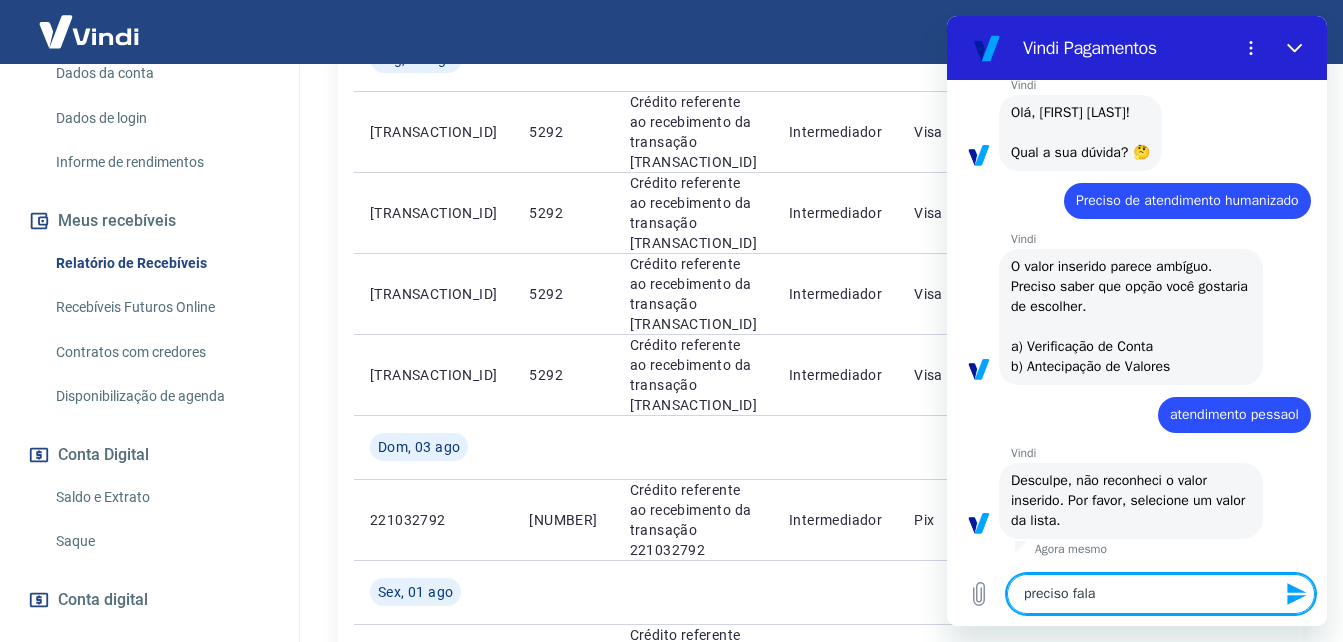 type on "preciso falar" 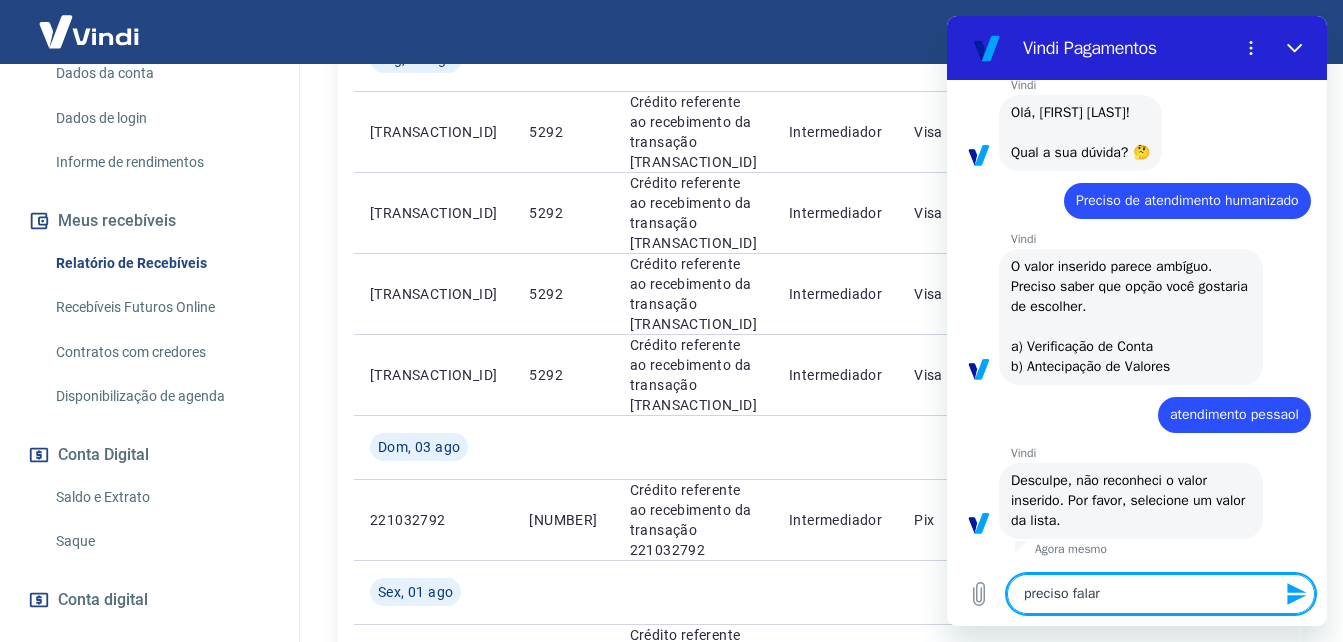 type on "preciso falar" 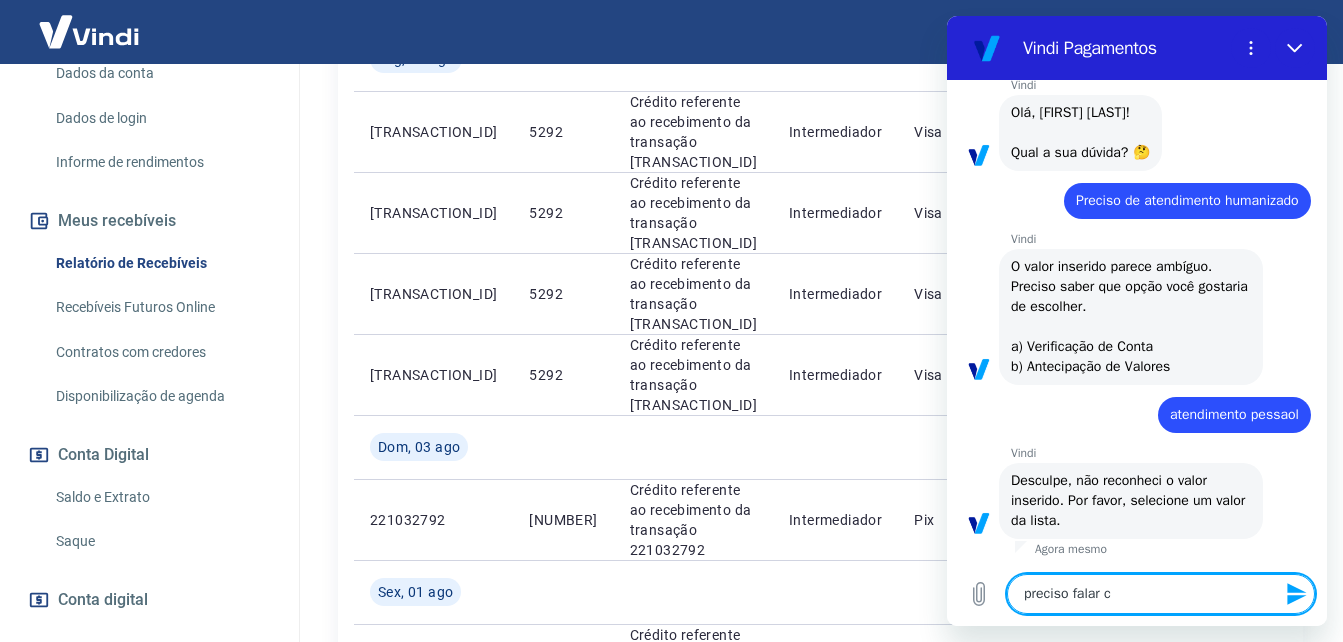 type on "preciso falar co" 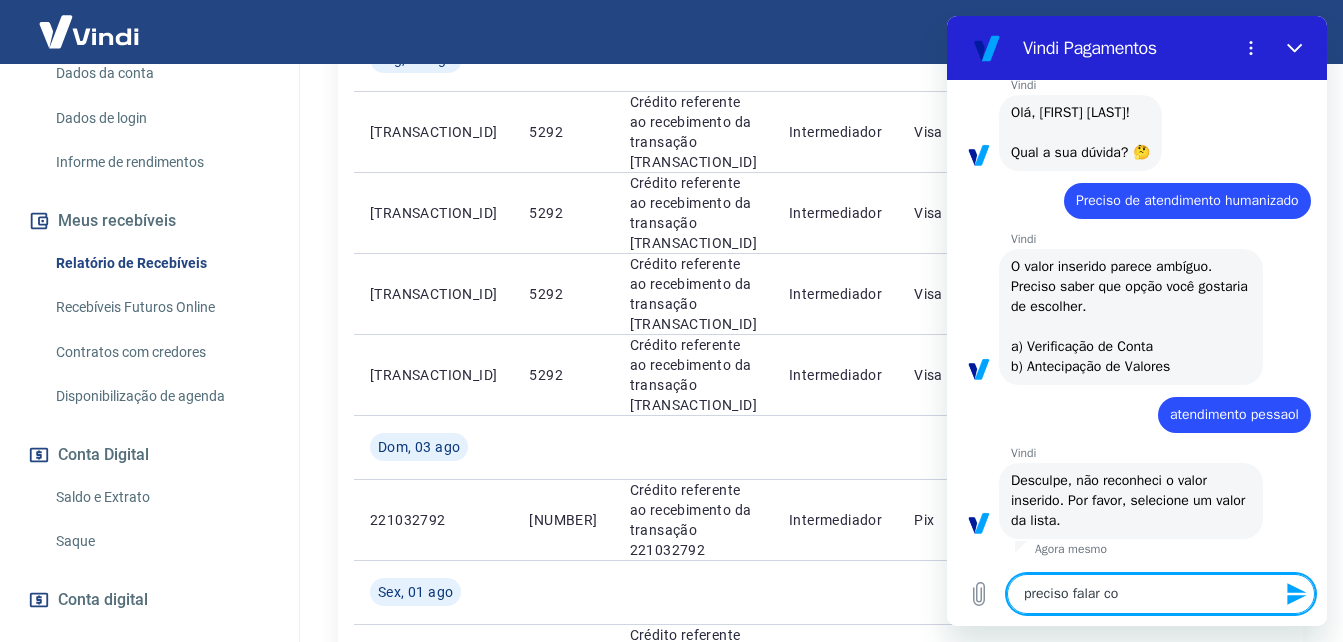 type on "preciso falar com" 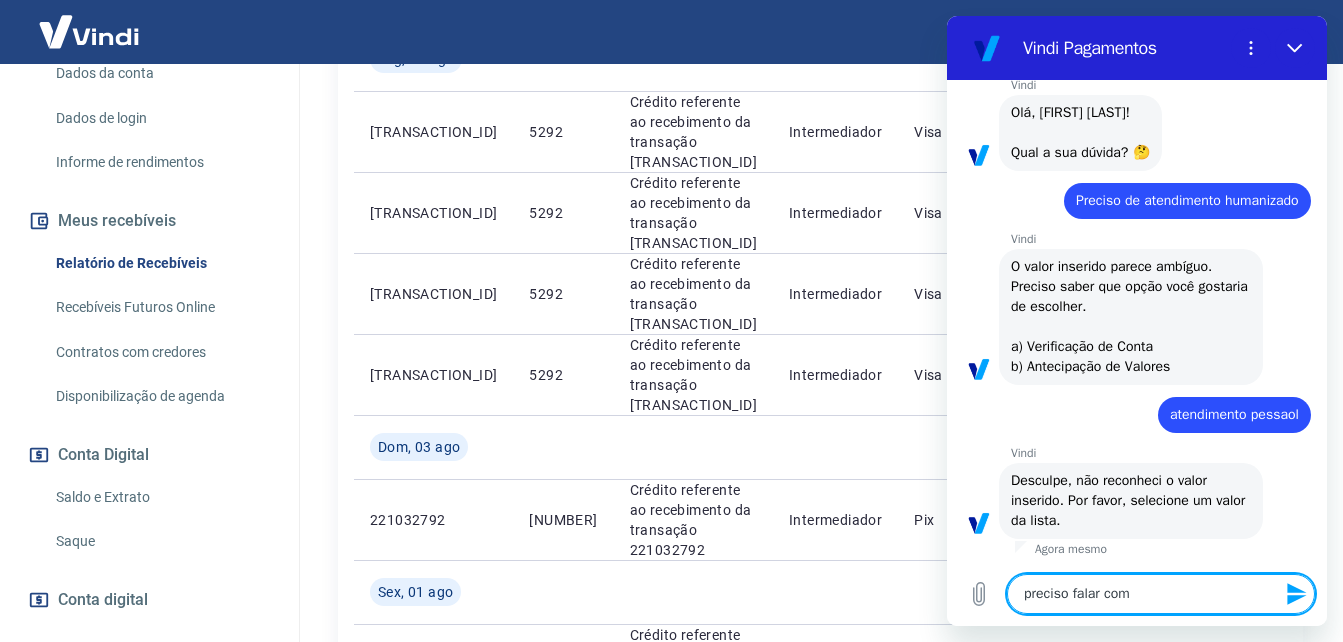 type on "preciso falar com" 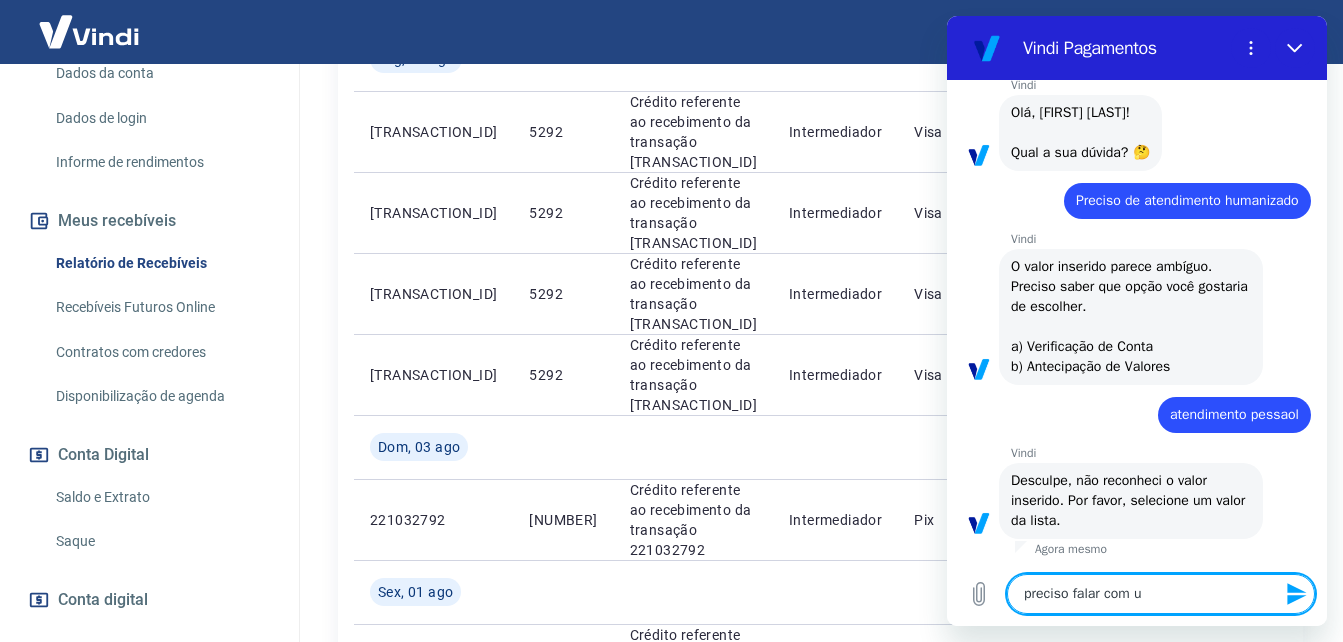 type on "preciso falar com um" 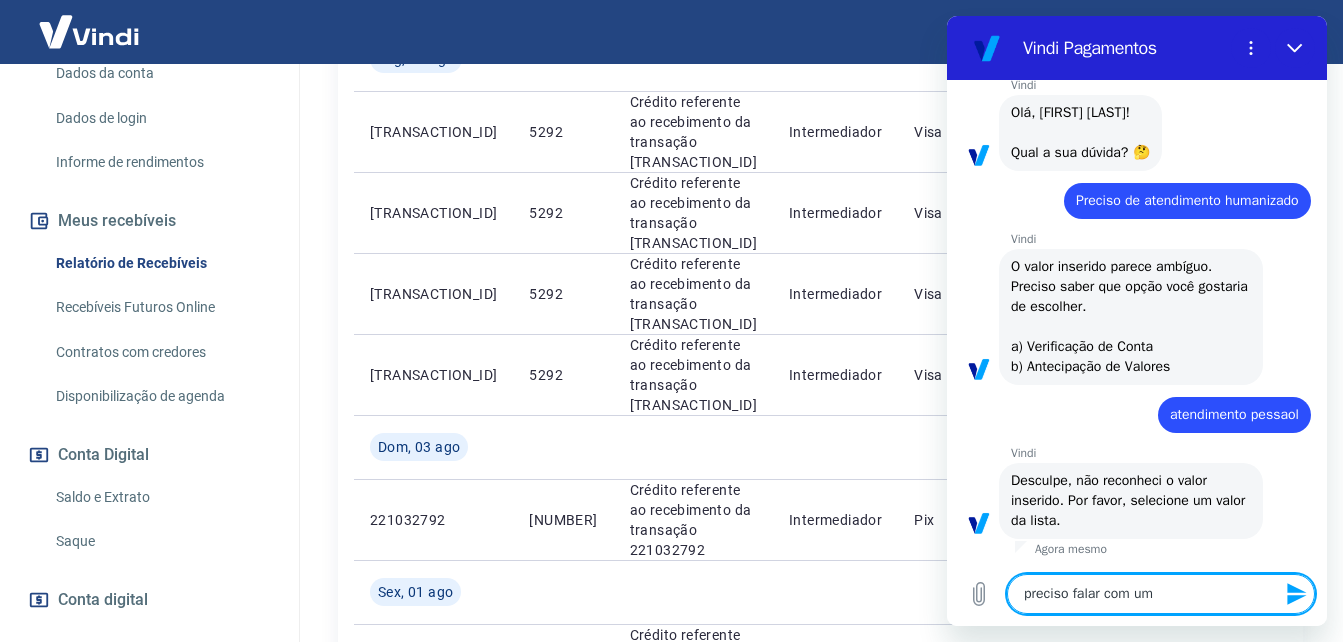 type on "preciso falar com um" 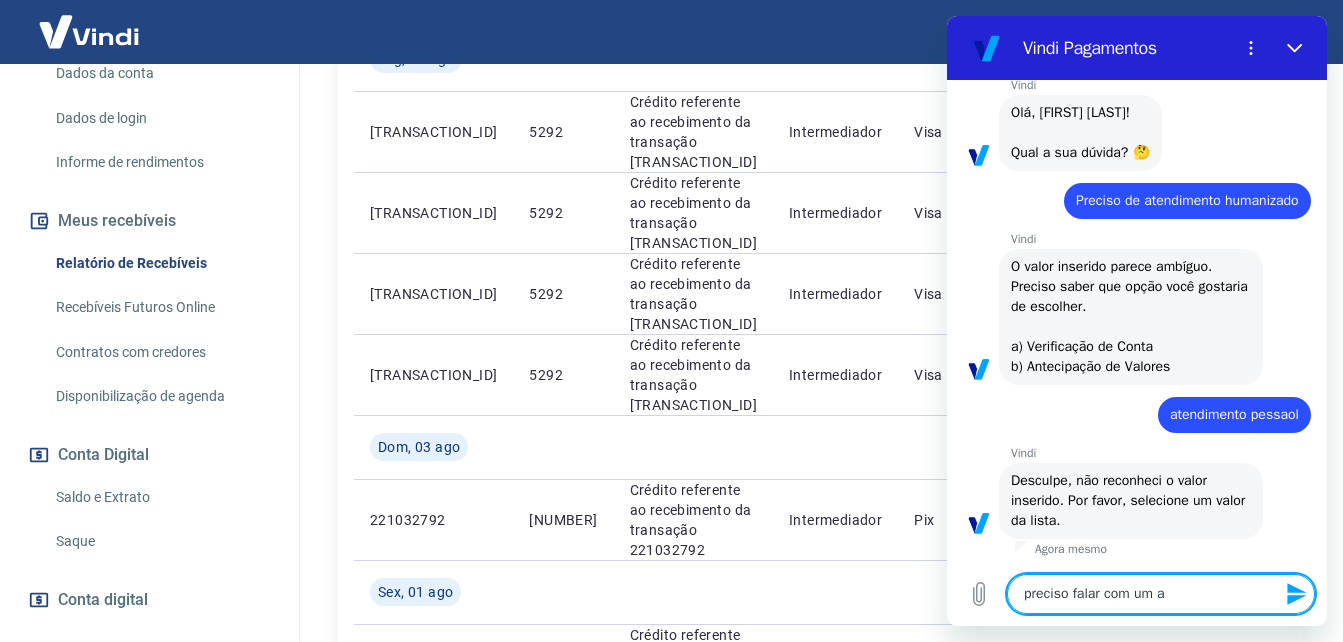 type on "preciso falar com um at" 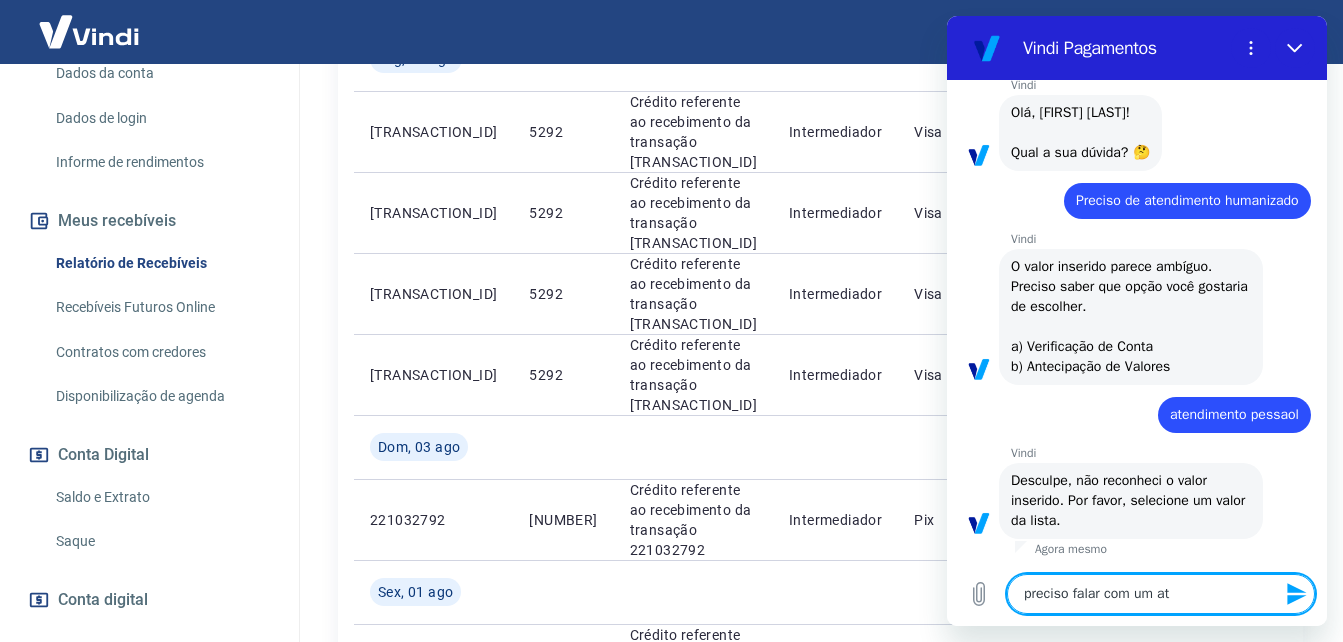 type on "preciso falar com um ate" 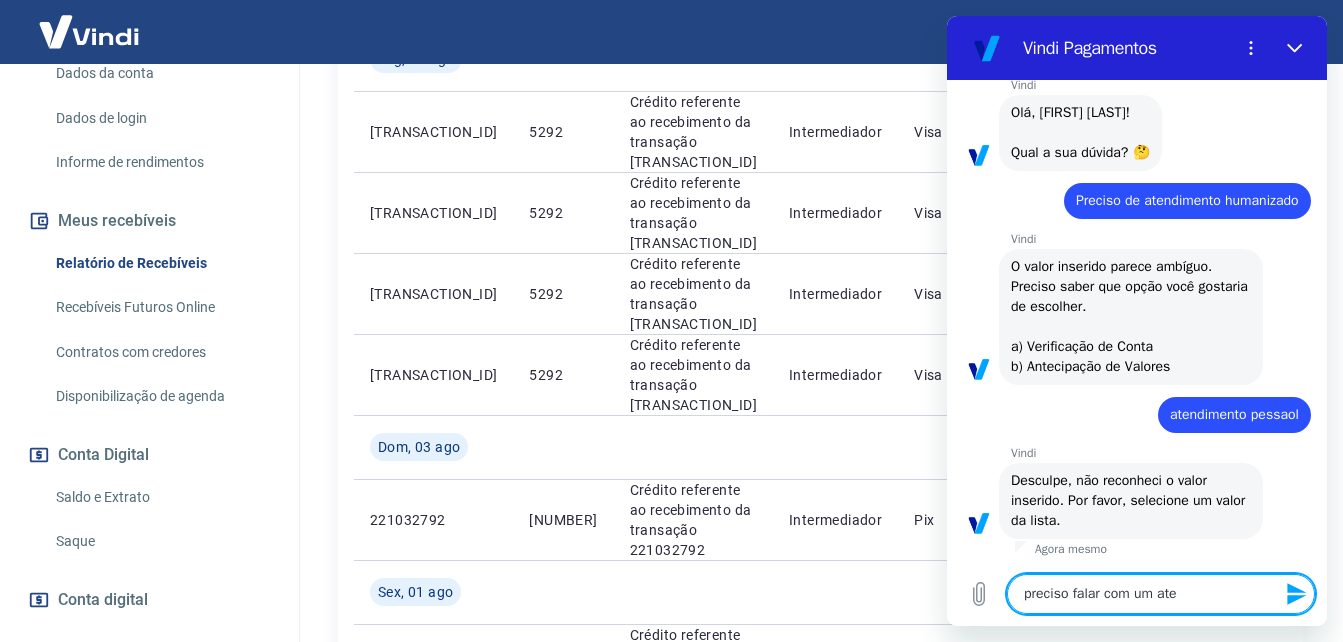 type on "preciso falar com um aten" 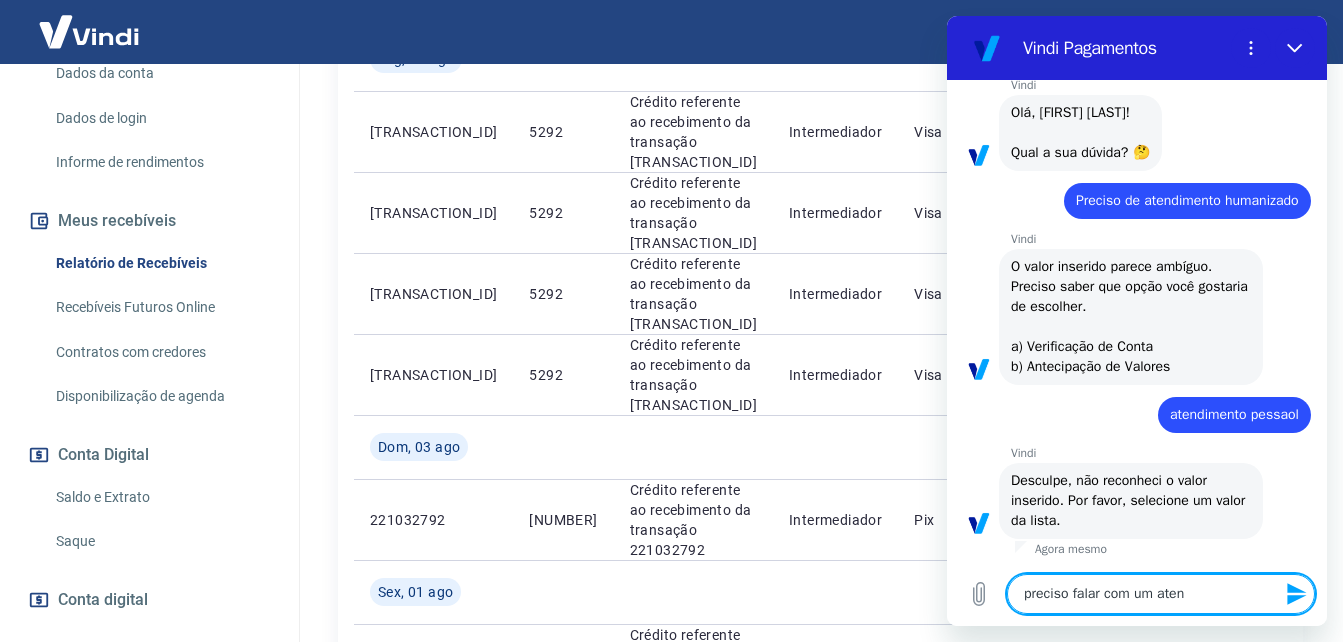 type on "preciso falar com um atend" 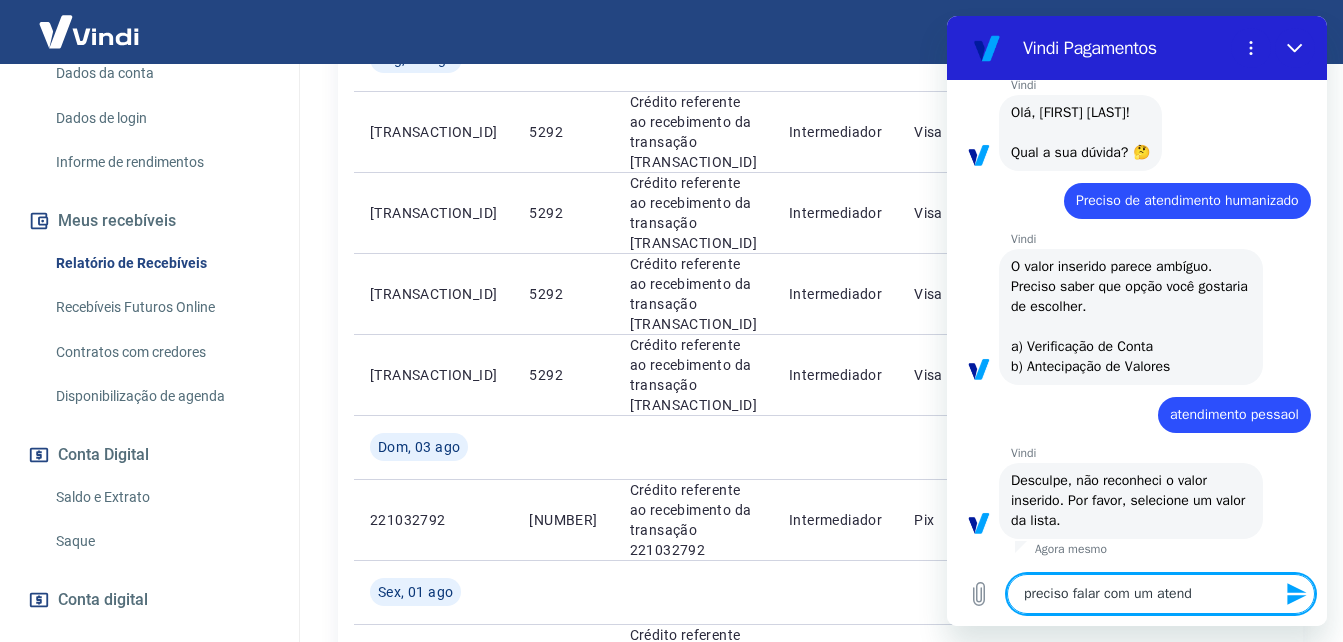 type on "preciso falar com um atende" 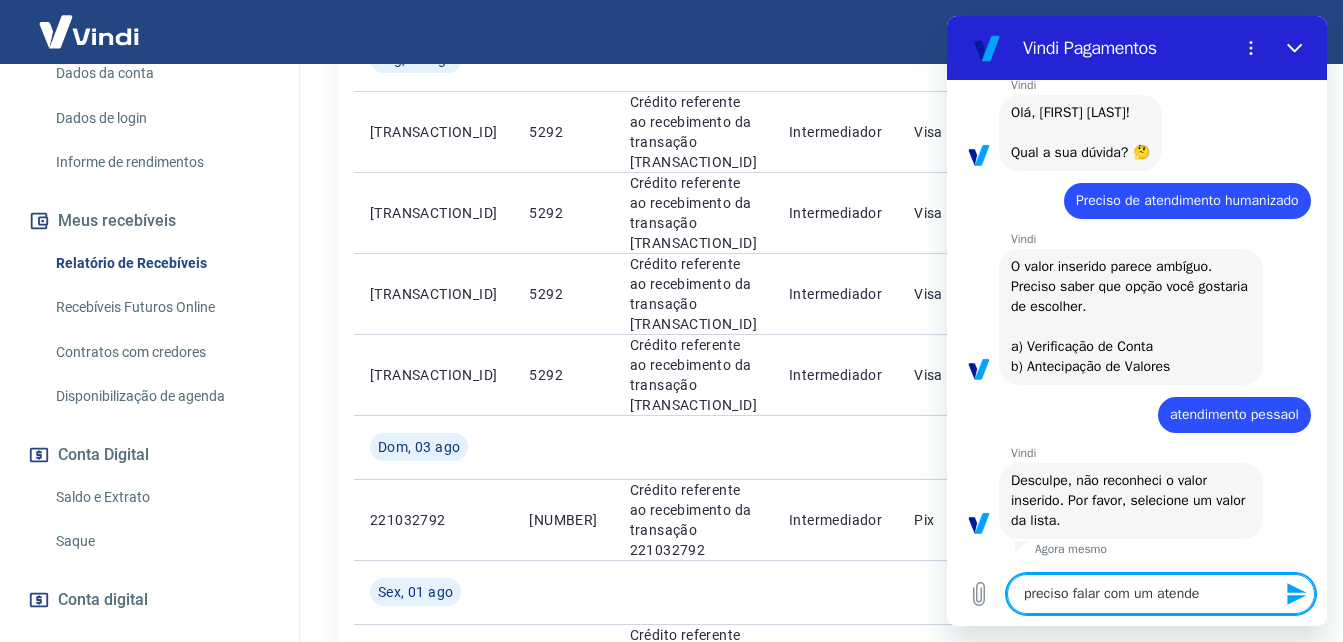 type on "preciso falar com um atenden" 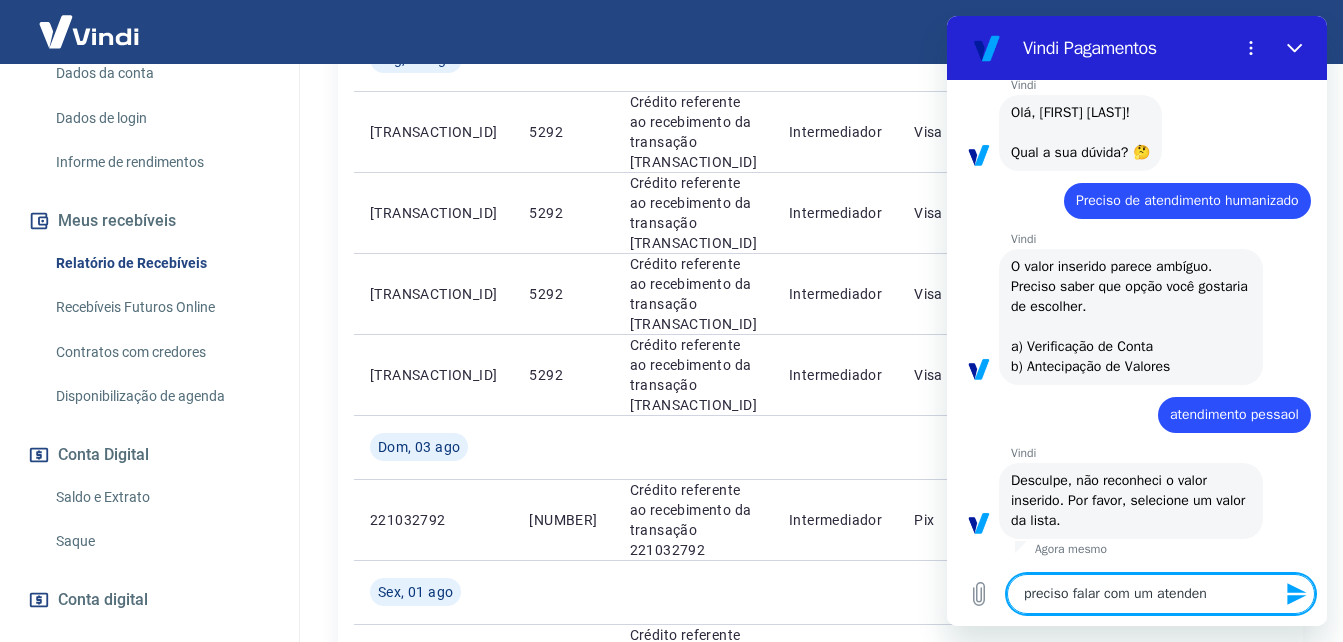 type on "preciso falar com um atendent" 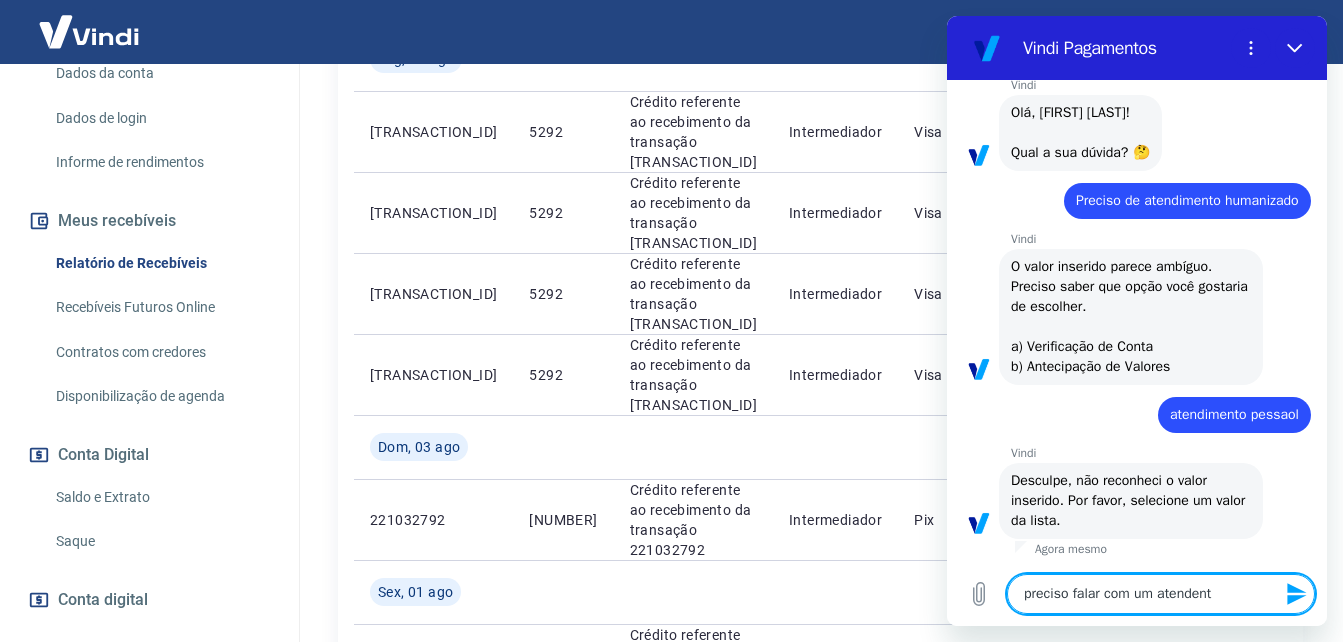 type on "preciso falar com um atendente" 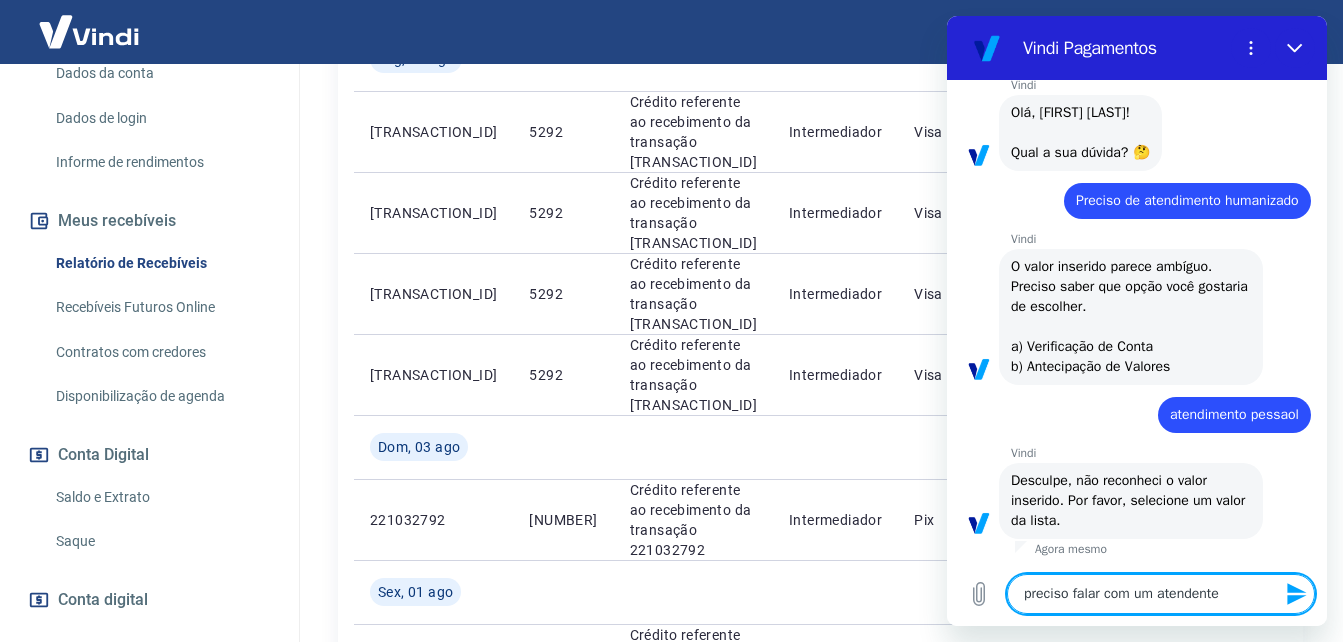 type on "preciso falar com um atendente" 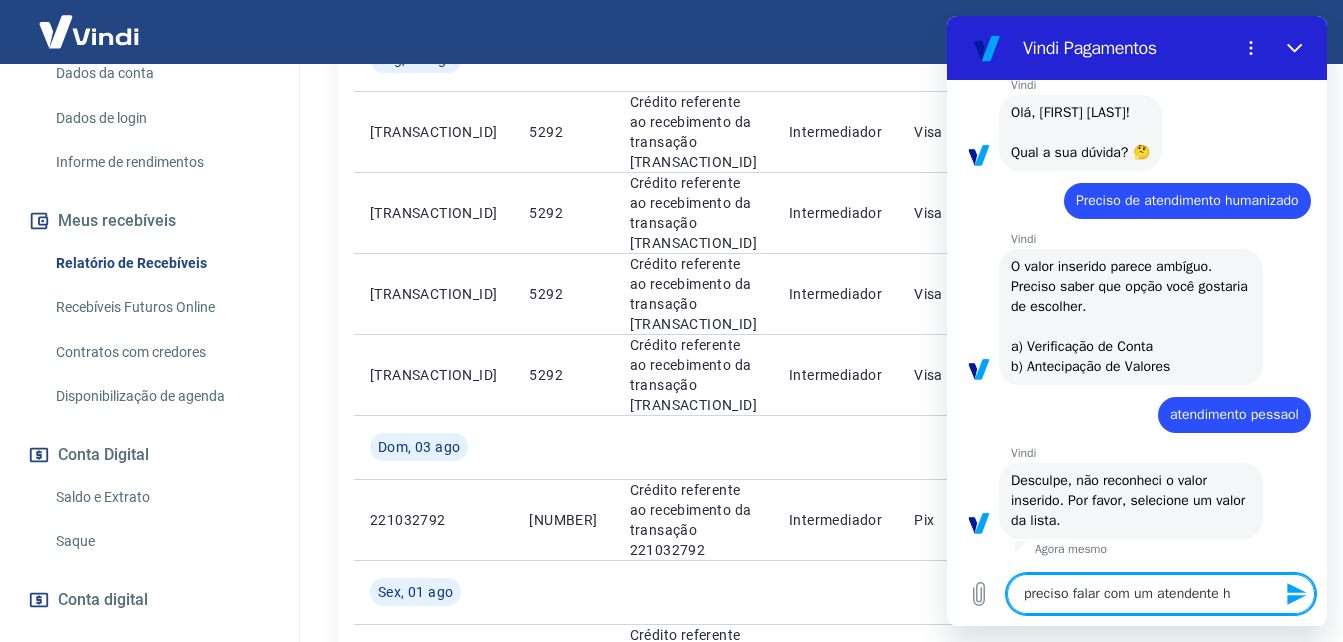 type on "preciso falar com um atendente hu" 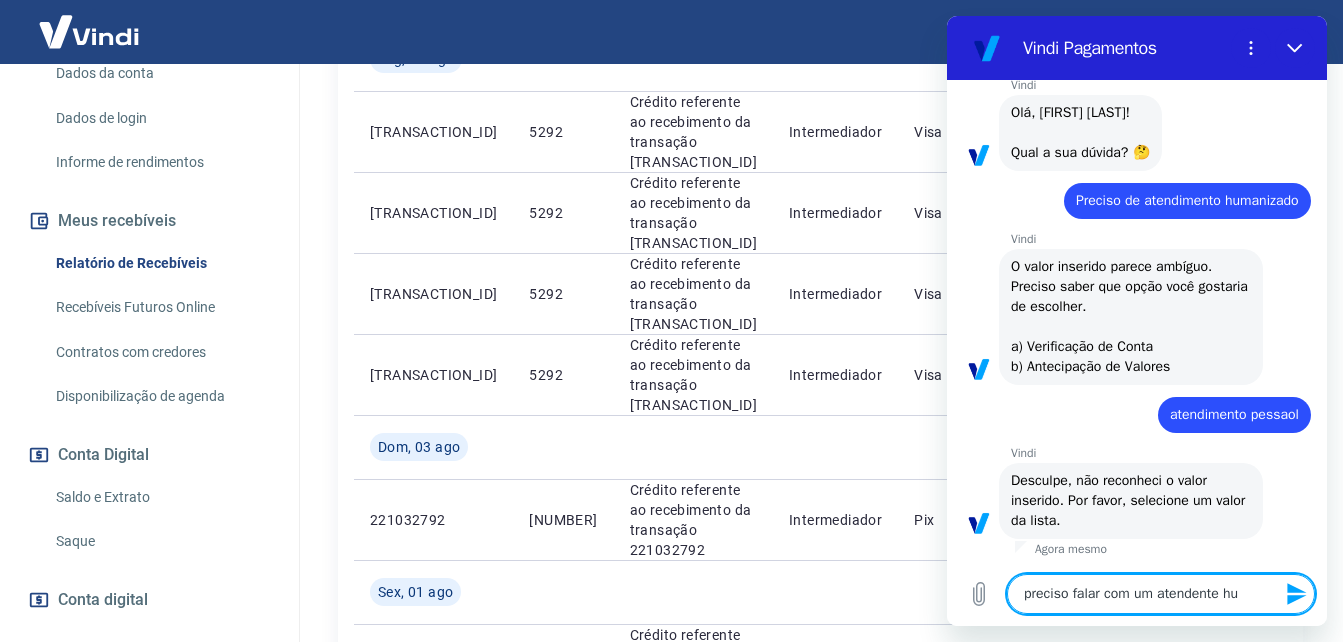 type on "preciso falar com um atendente hum" 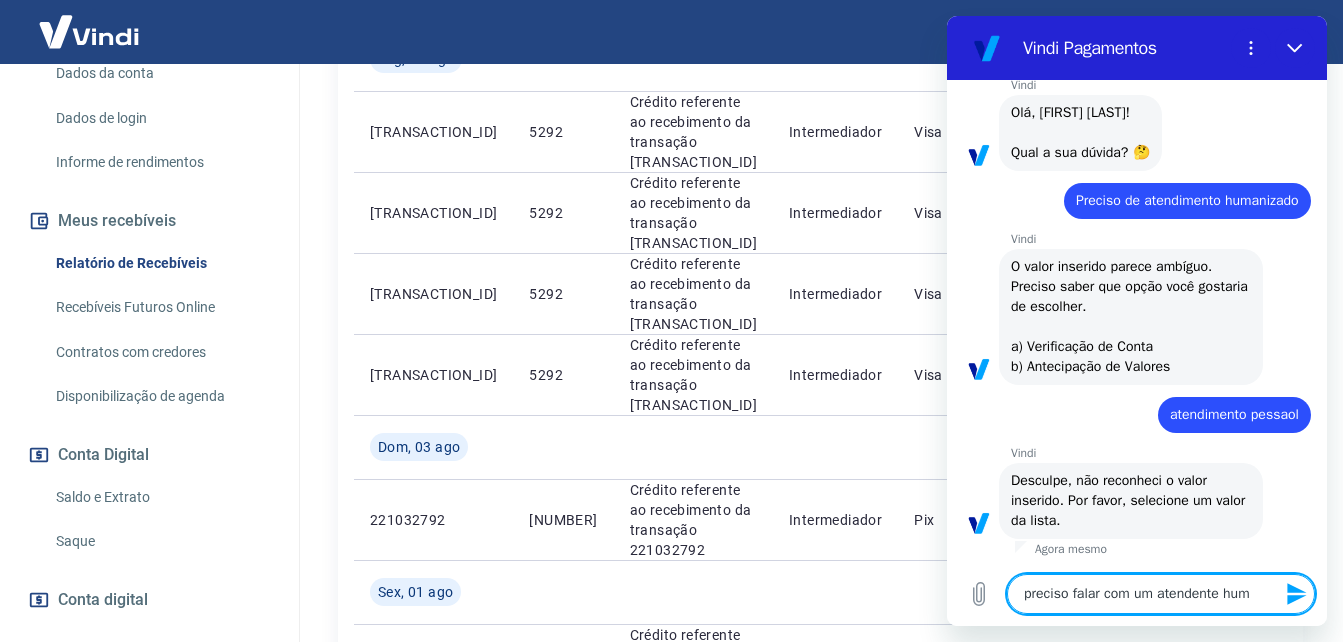 type on "preciso falar com um atendente huma" 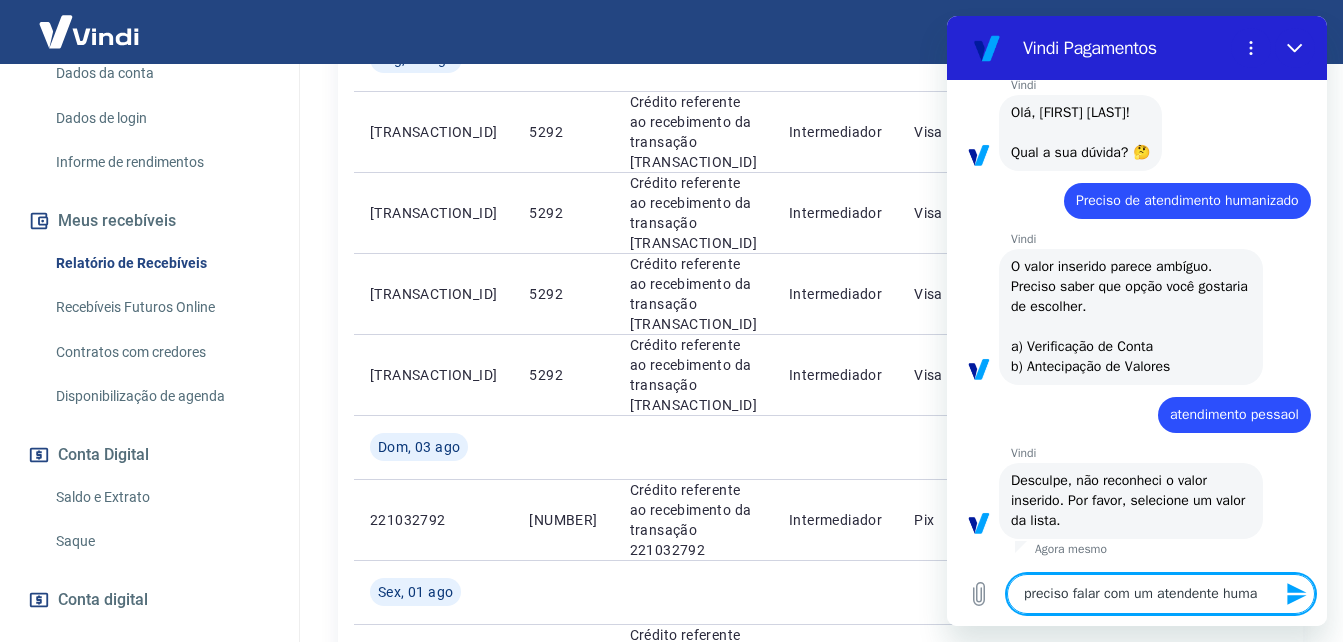 type on "preciso falar com um atendente human" 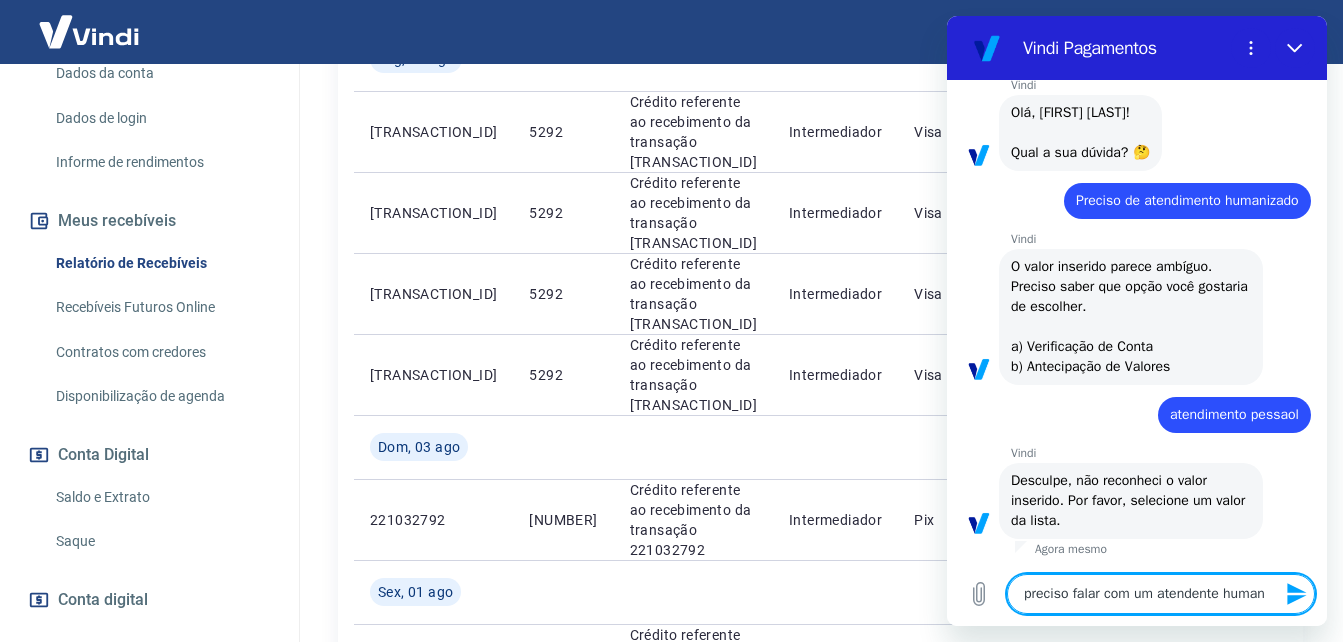type on "preciso falar com um atendente humano" 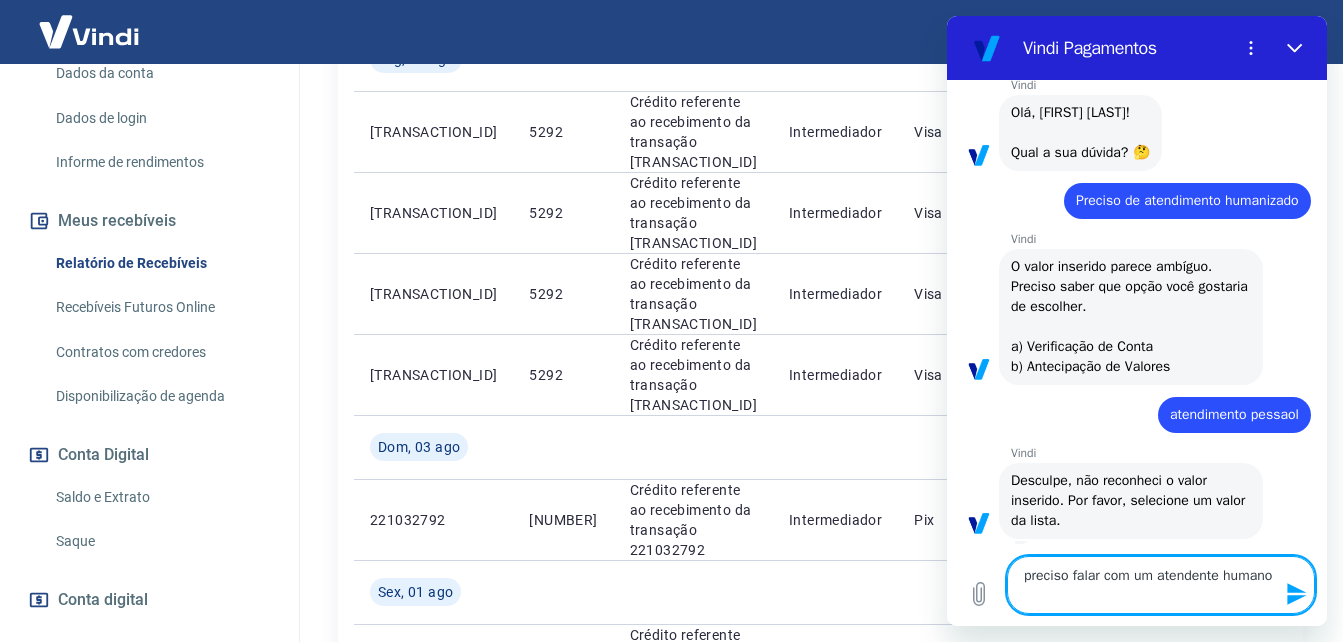 type 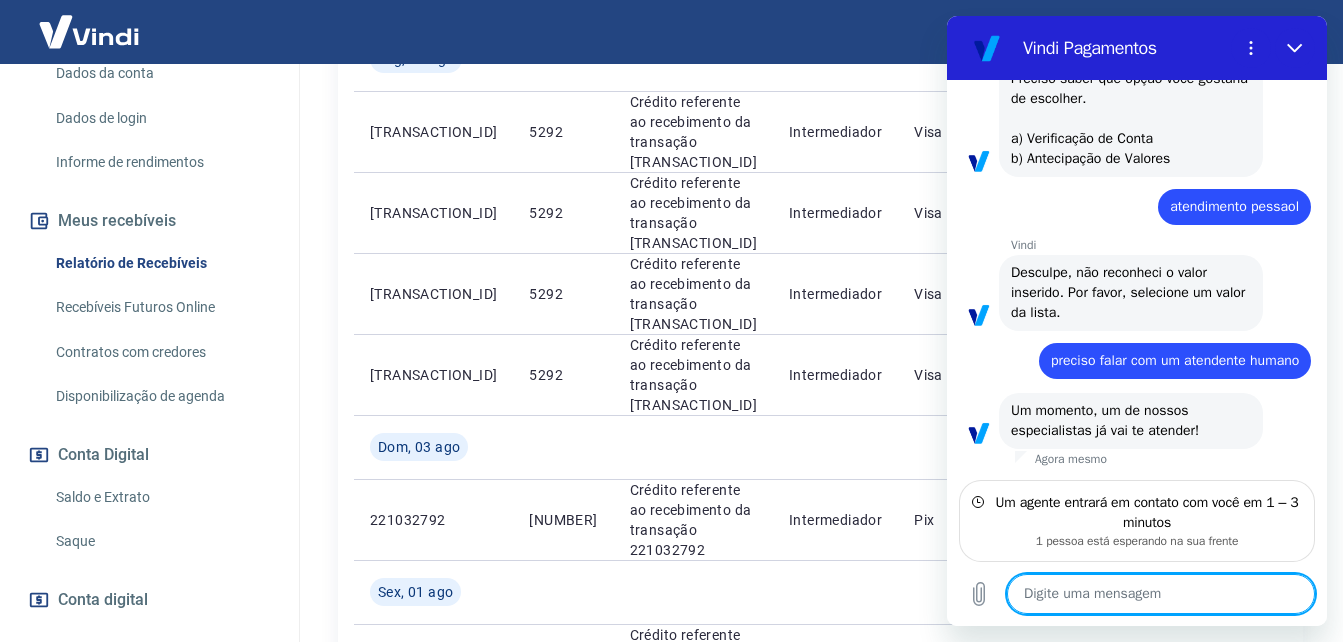 scroll, scrollTop: 299, scrollLeft: 0, axis: vertical 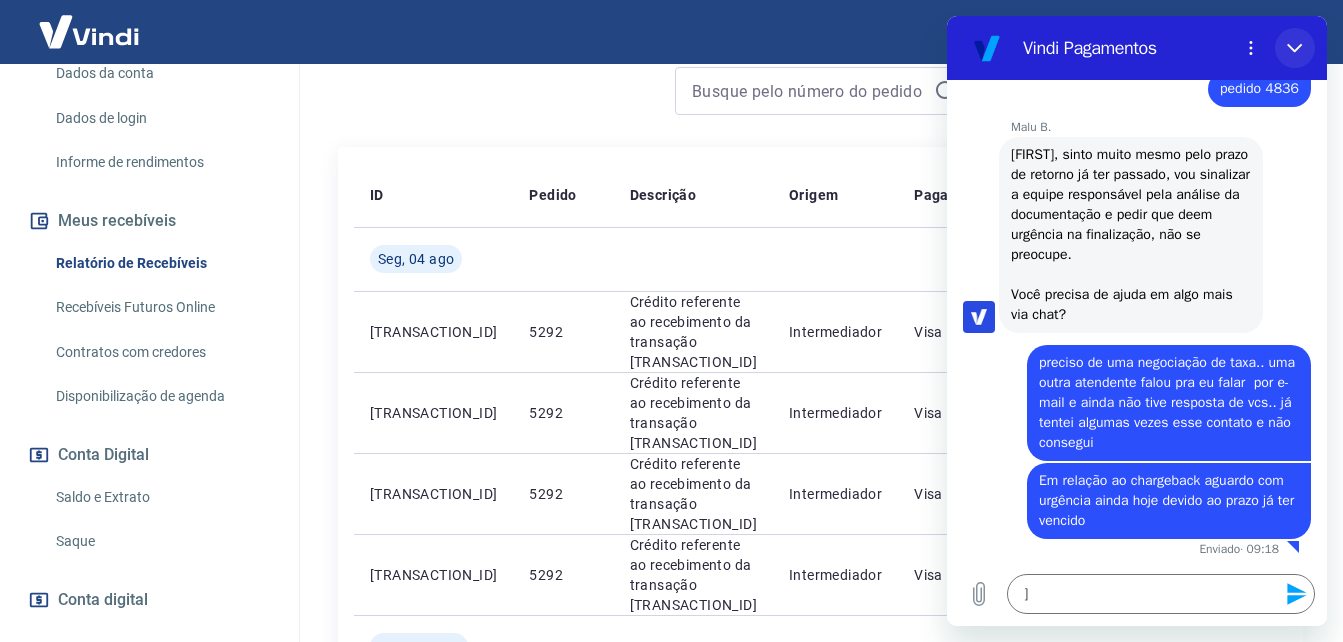 click at bounding box center [1295, 48] 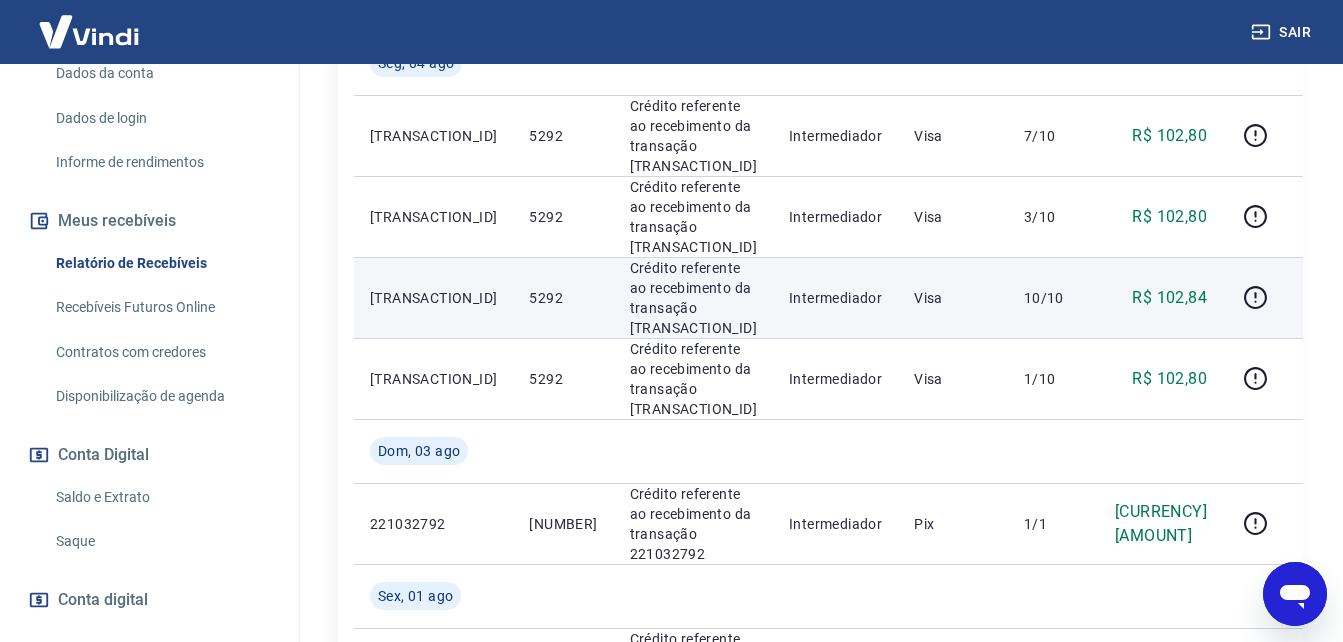 scroll, scrollTop: 500, scrollLeft: 0, axis: vertical 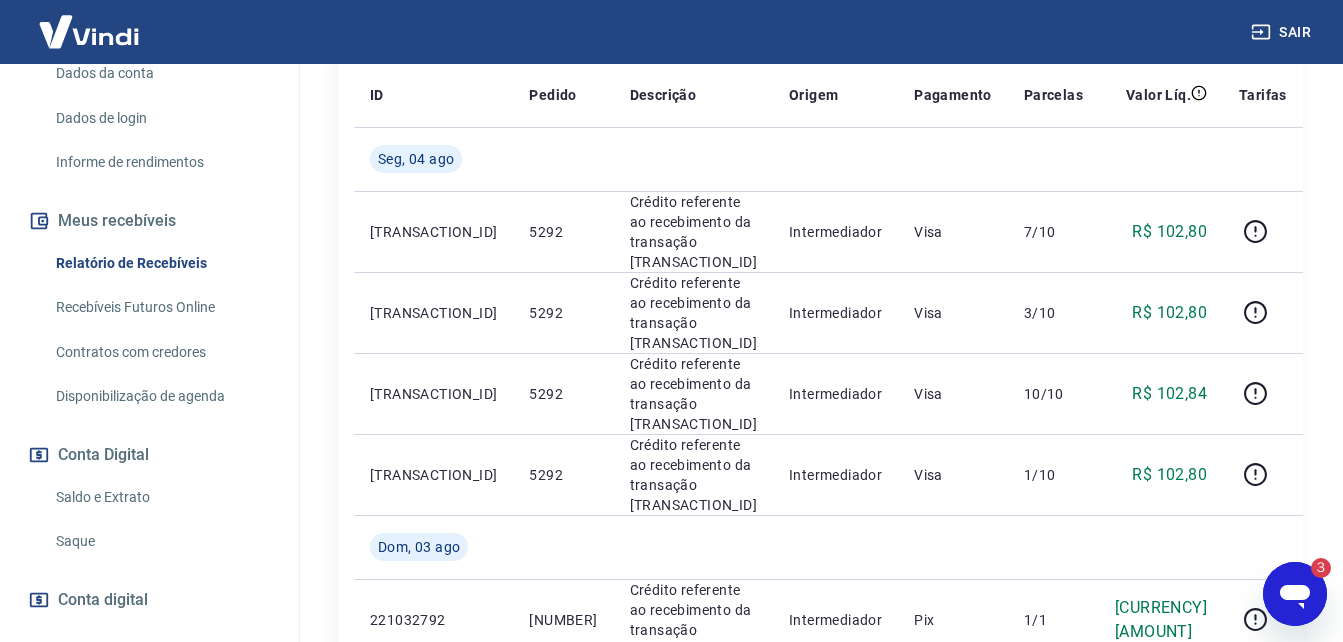 drag, startPoint x: 1306, startPoint y: 580, endPoint x: 1622, endPoint y: 1096, distance: 605.0719 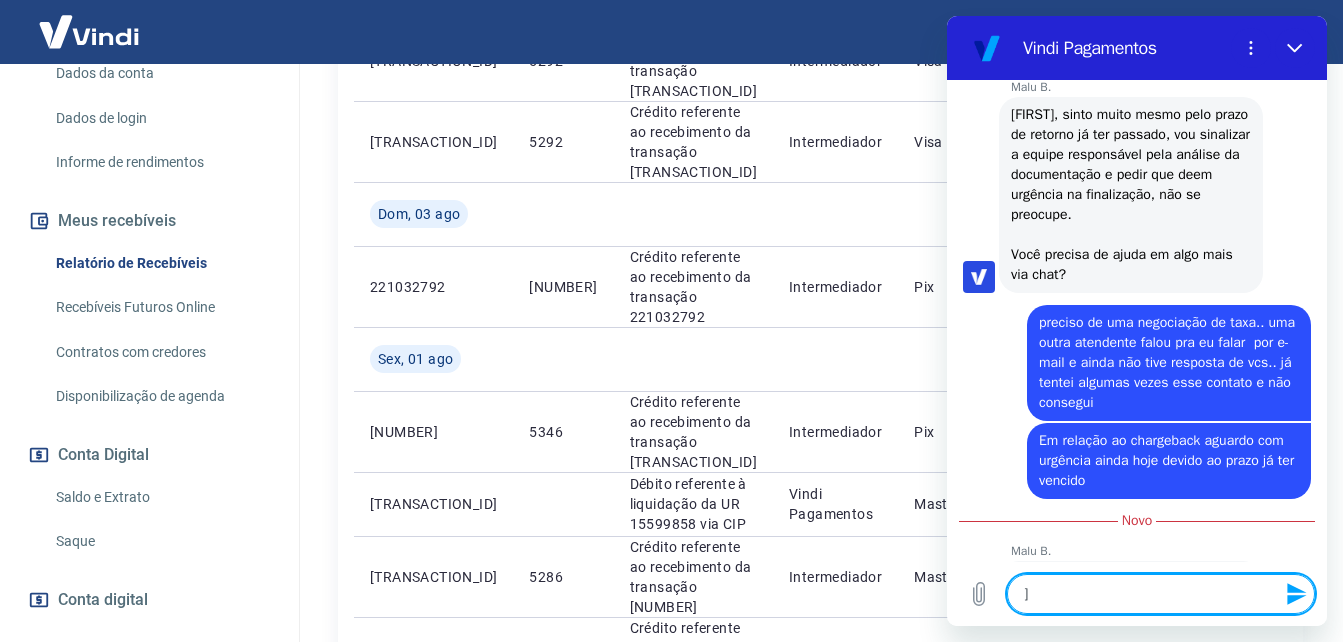 scroll, scrollTop: 1000, scrollLeft: 0, axis: vertical 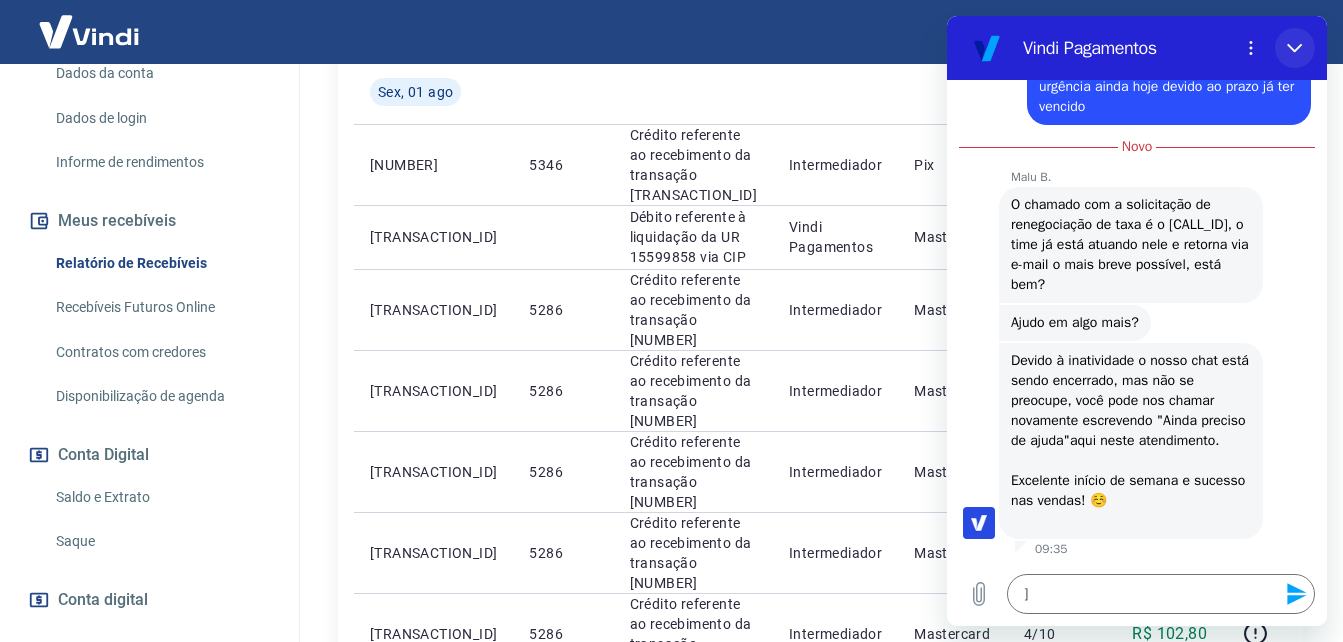 drag, startPoint x: 1294, startPoint y: 50, endPoint x: 2238, endPoint y: 66, distance: 944.13556 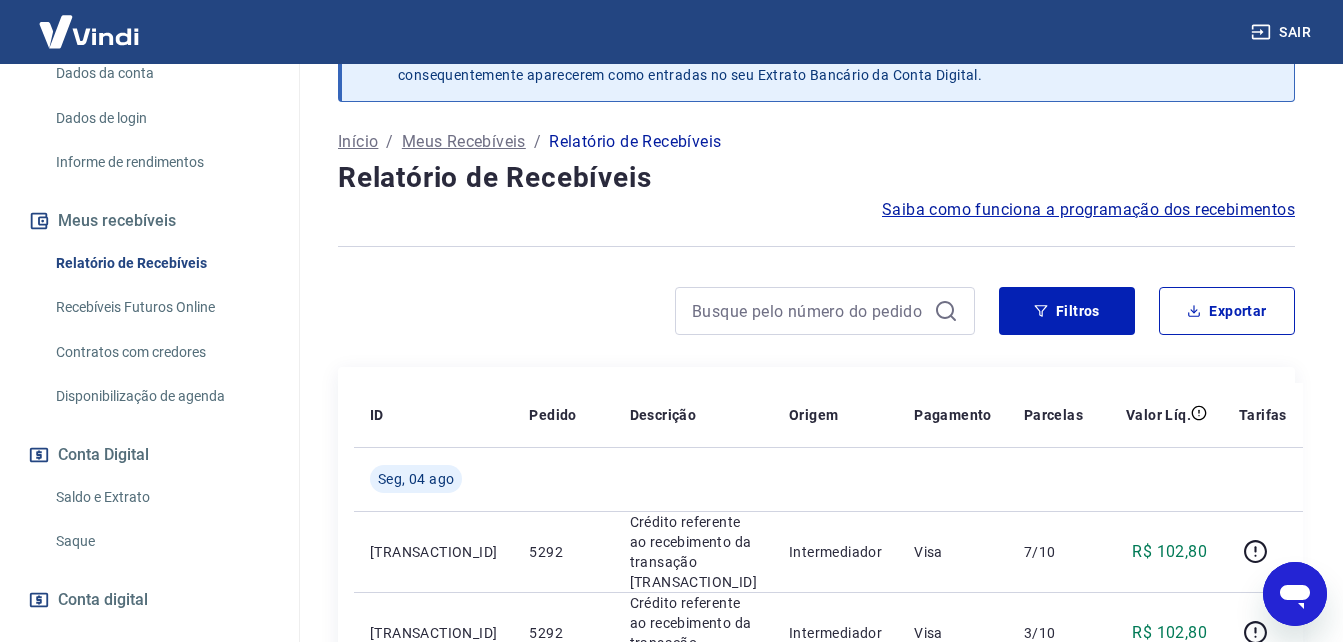 scroll, scrollTop: 0, scrollLeft: 0, axis: both 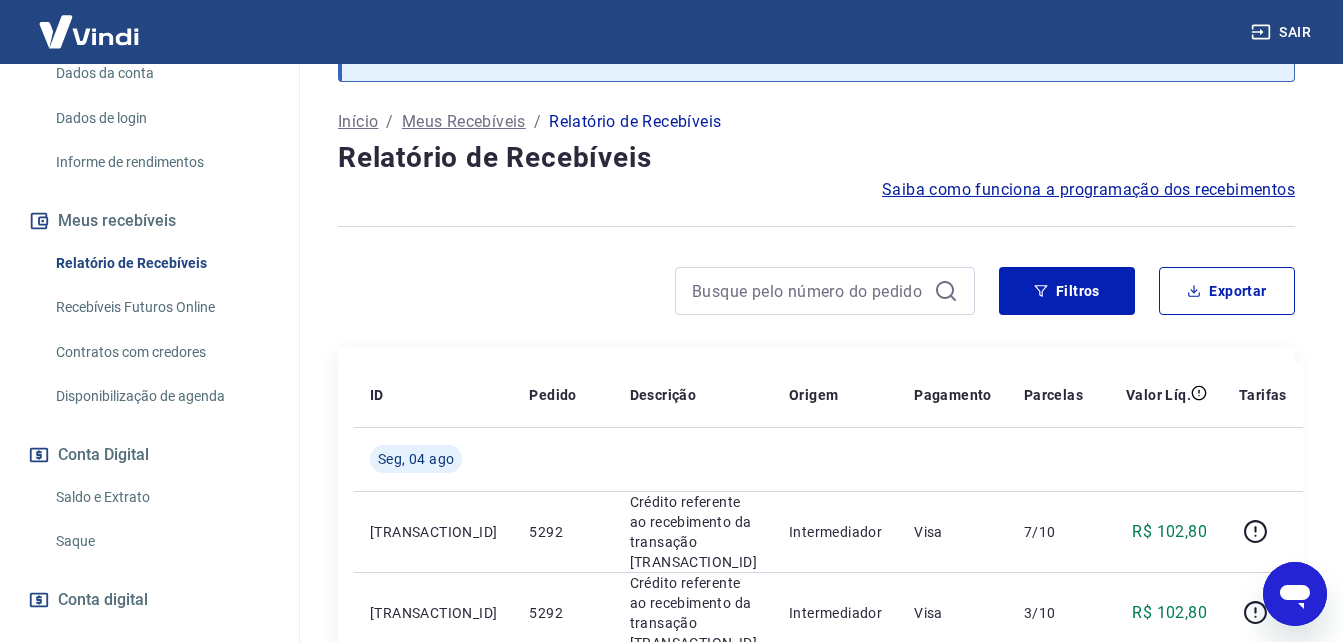 click on "Saque" at bounding box center [161, 541] 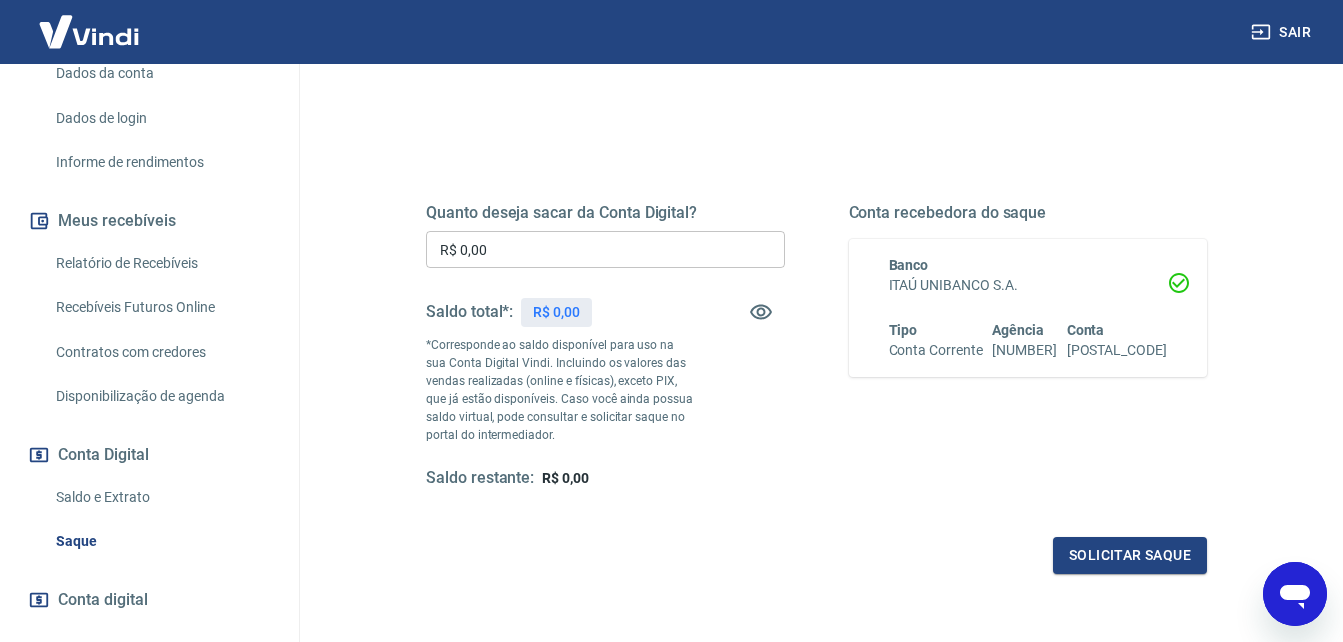 scroll, scrollTop: 200, scrollLeft: 0, axis: vertical 